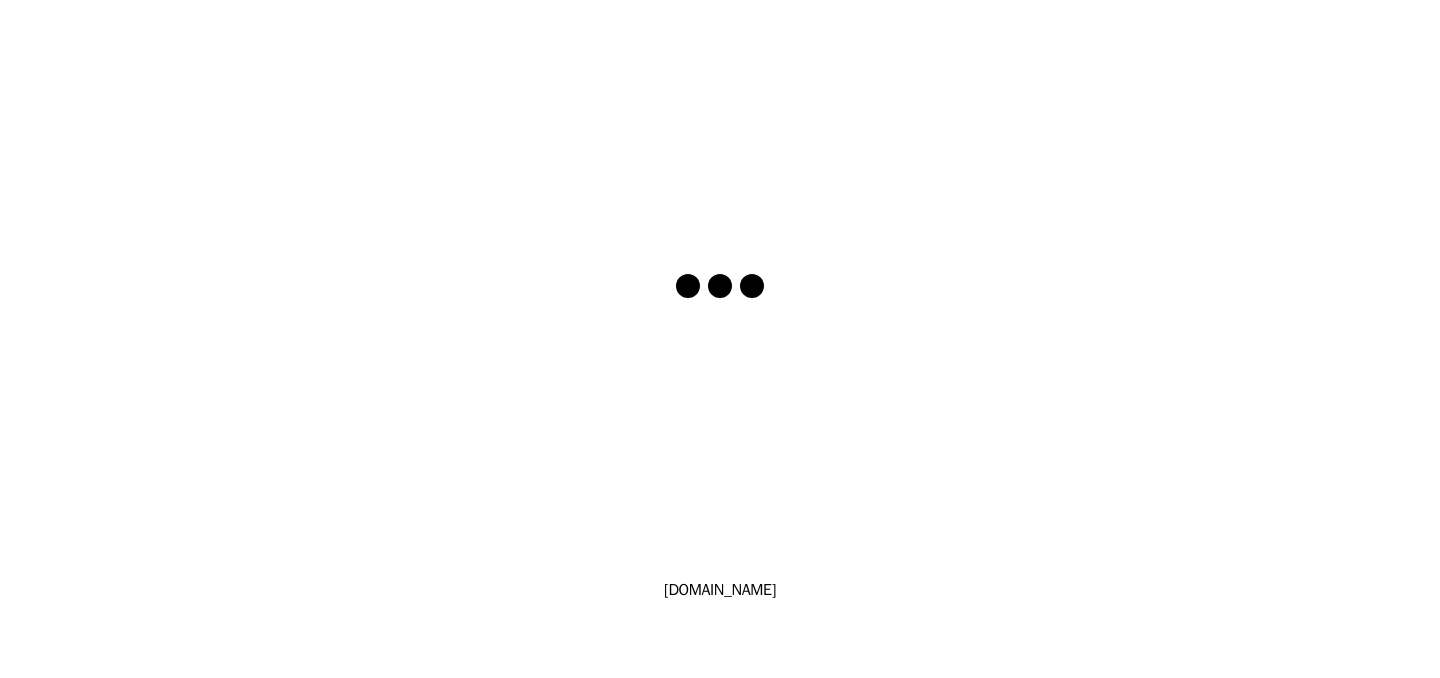 scroll, scrollTop: 0, scrollLeft: 0, axis: both 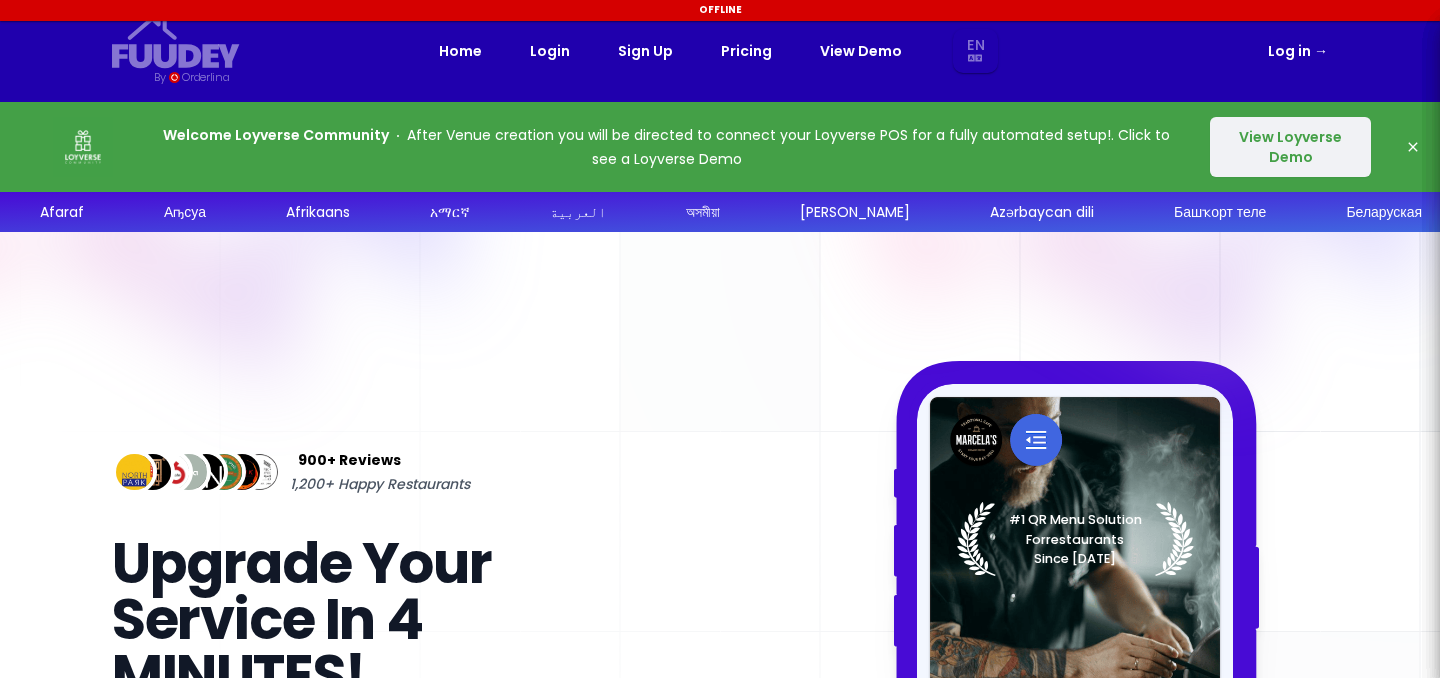 select on "en" 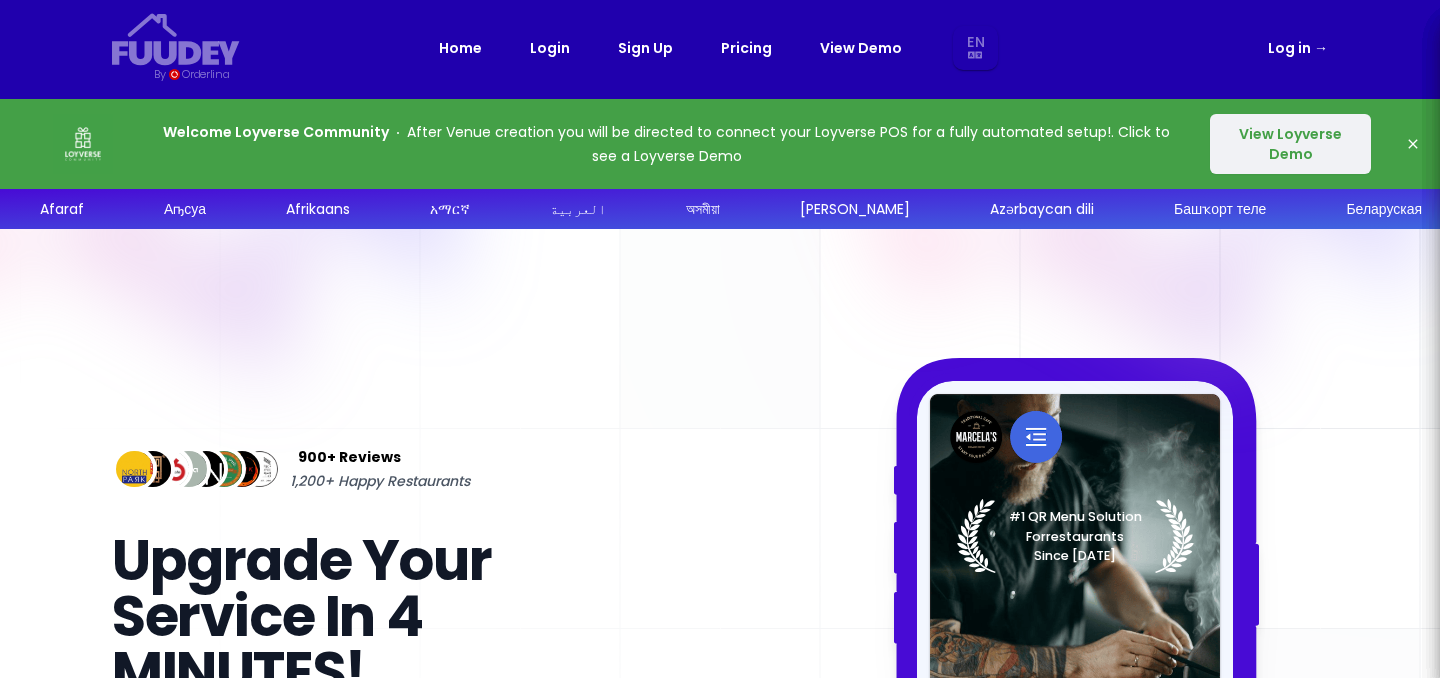 scroll, scrollTop: 4, scrollLeft: 0, axis: vertical 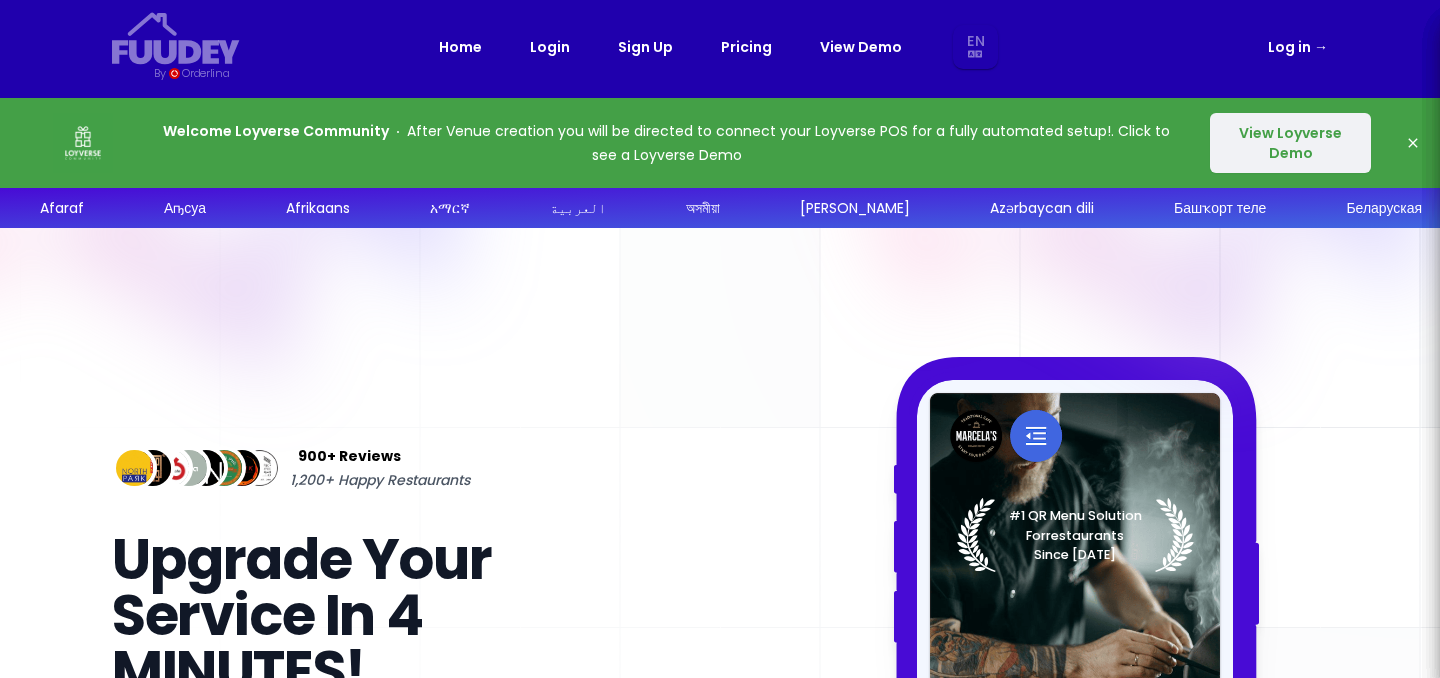 select on "en" 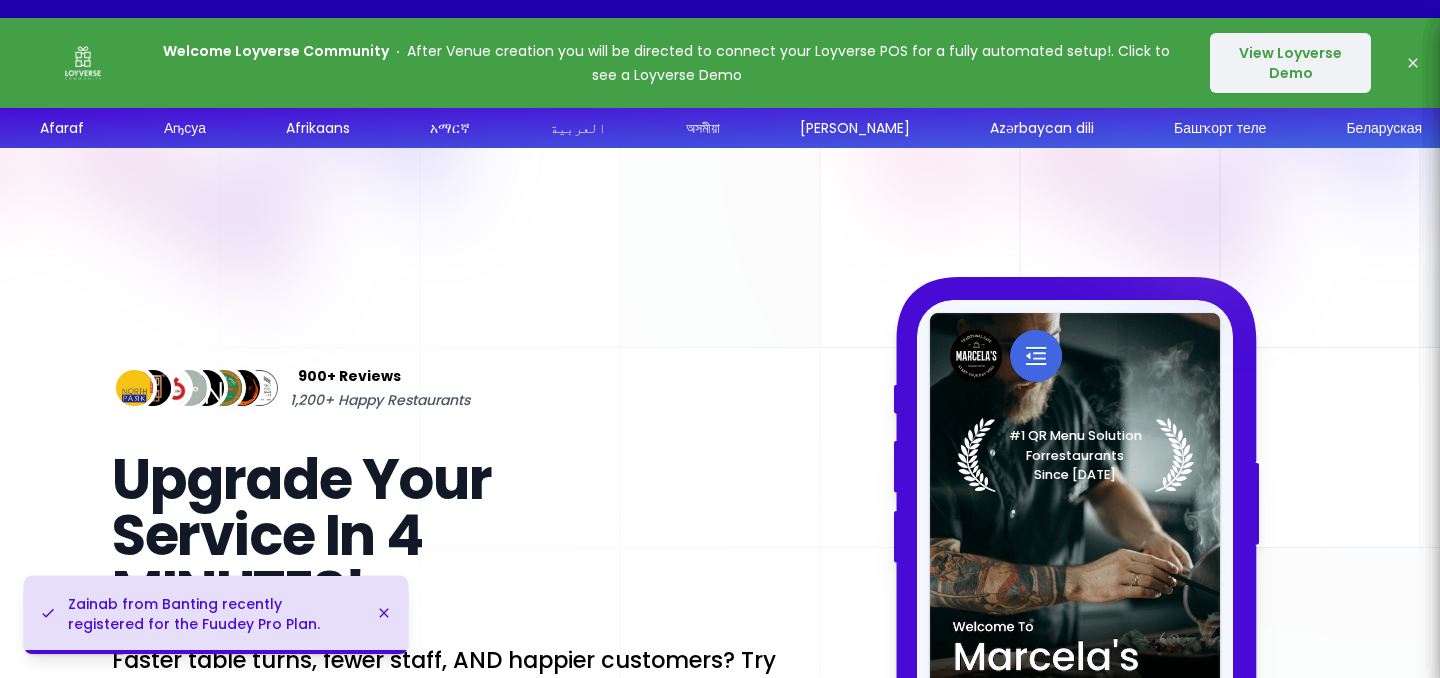 scroll, scrollTop: 0, scrollLeft: 0, axis: both 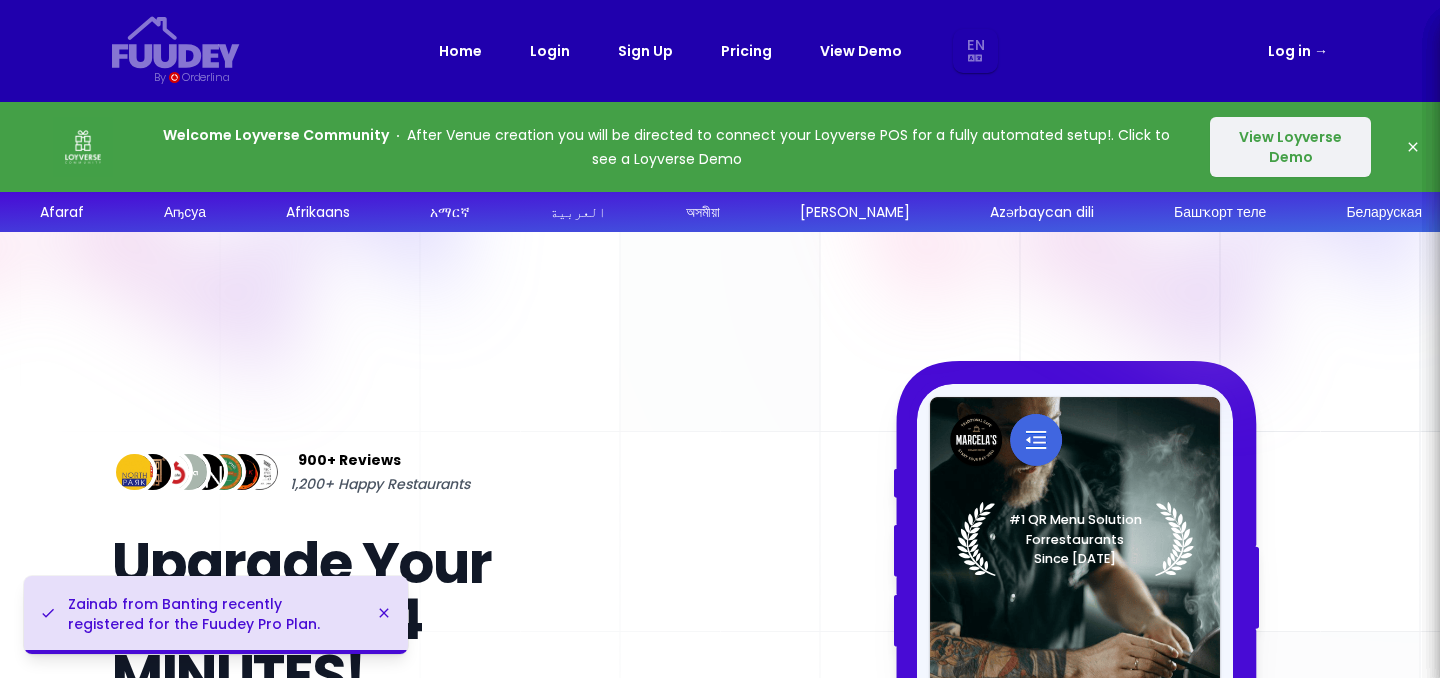 click on "Log in   →" at bounding box center (1298, 51) 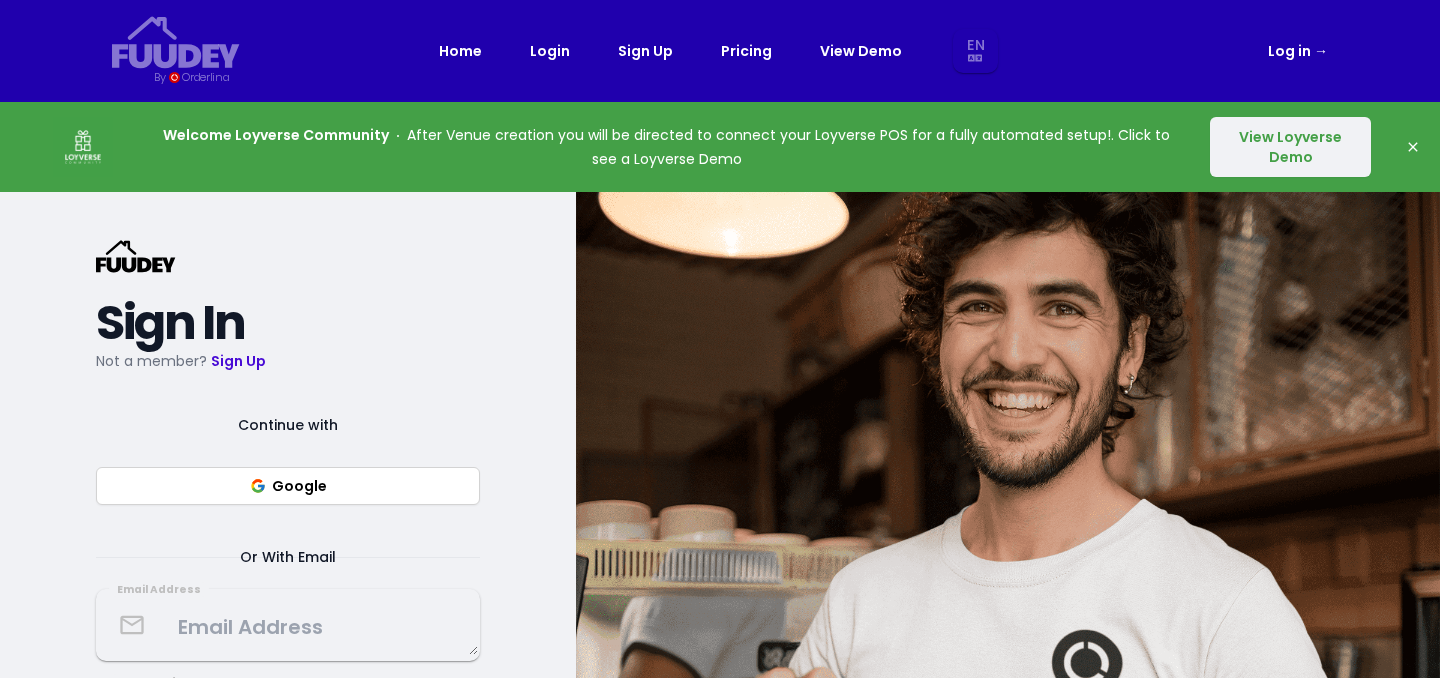 click on "Google" at bounding box center (288, 486) 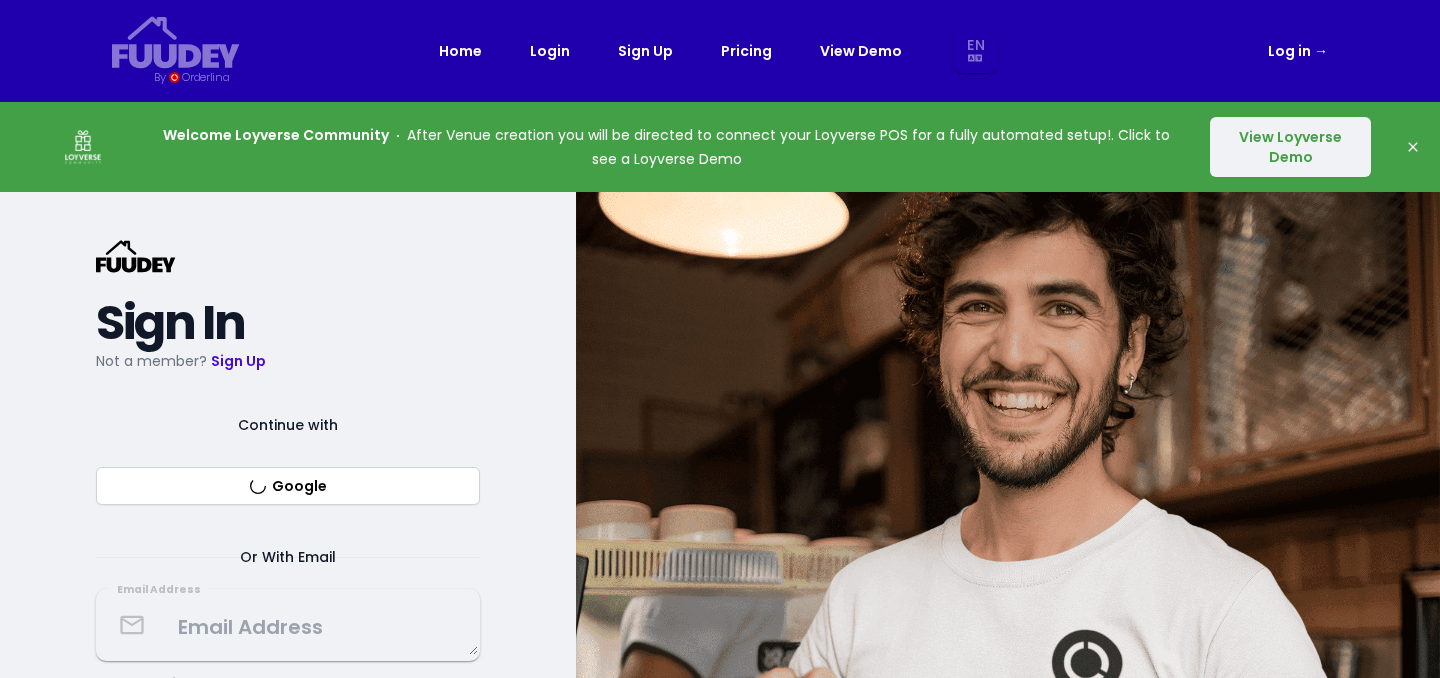 select on "en" 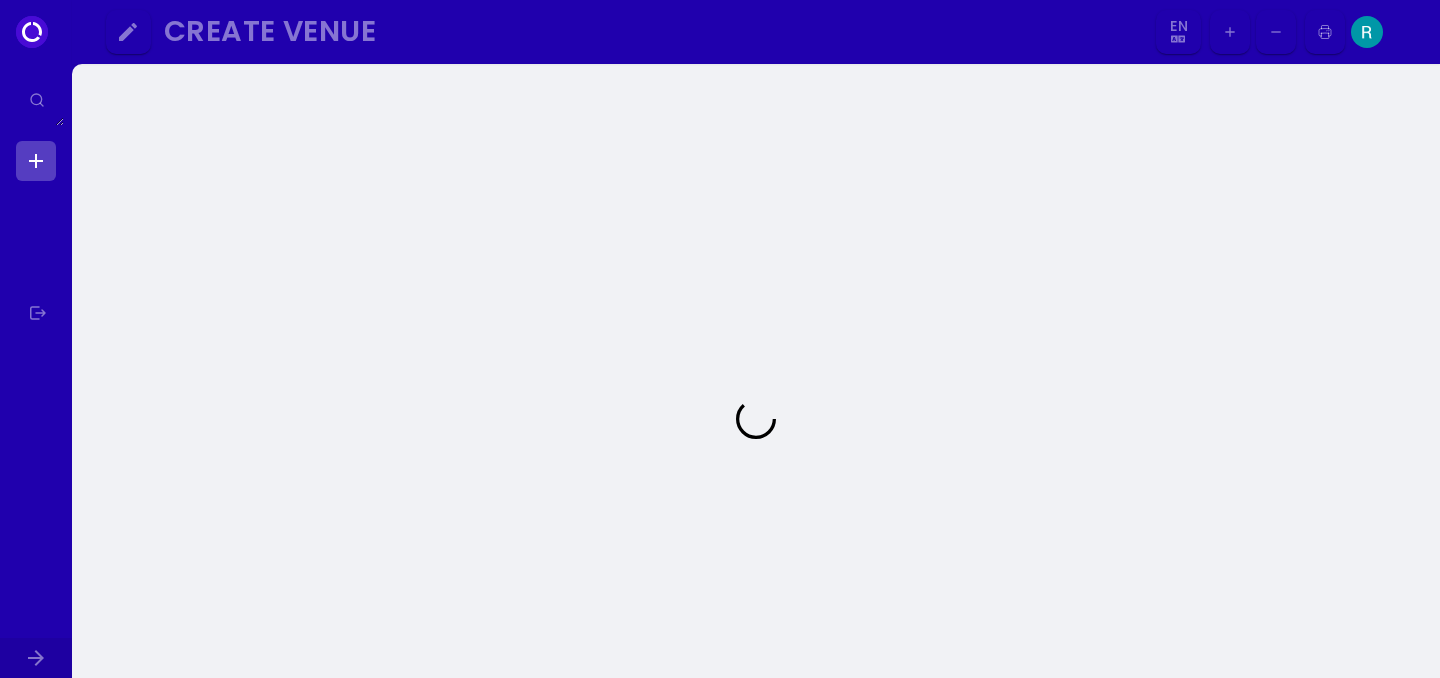 select on "en" 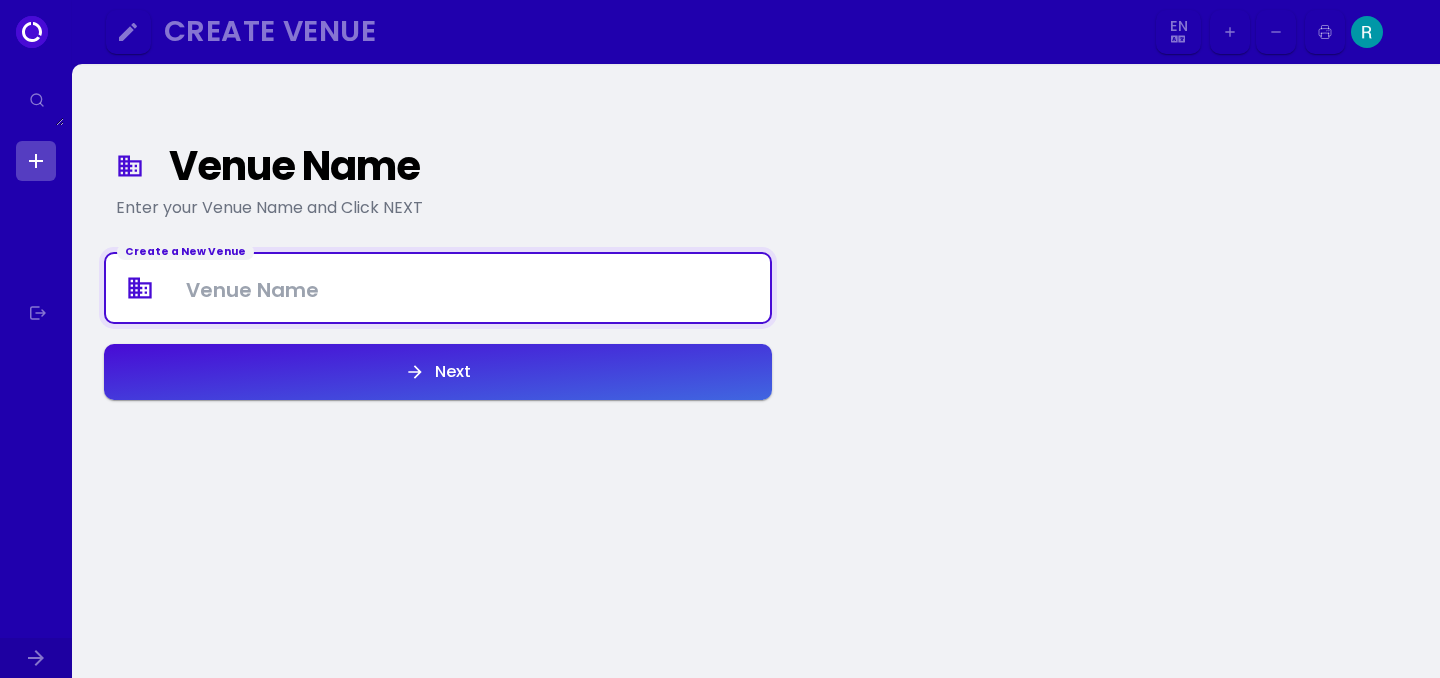 click at bounding box center [438, 288] 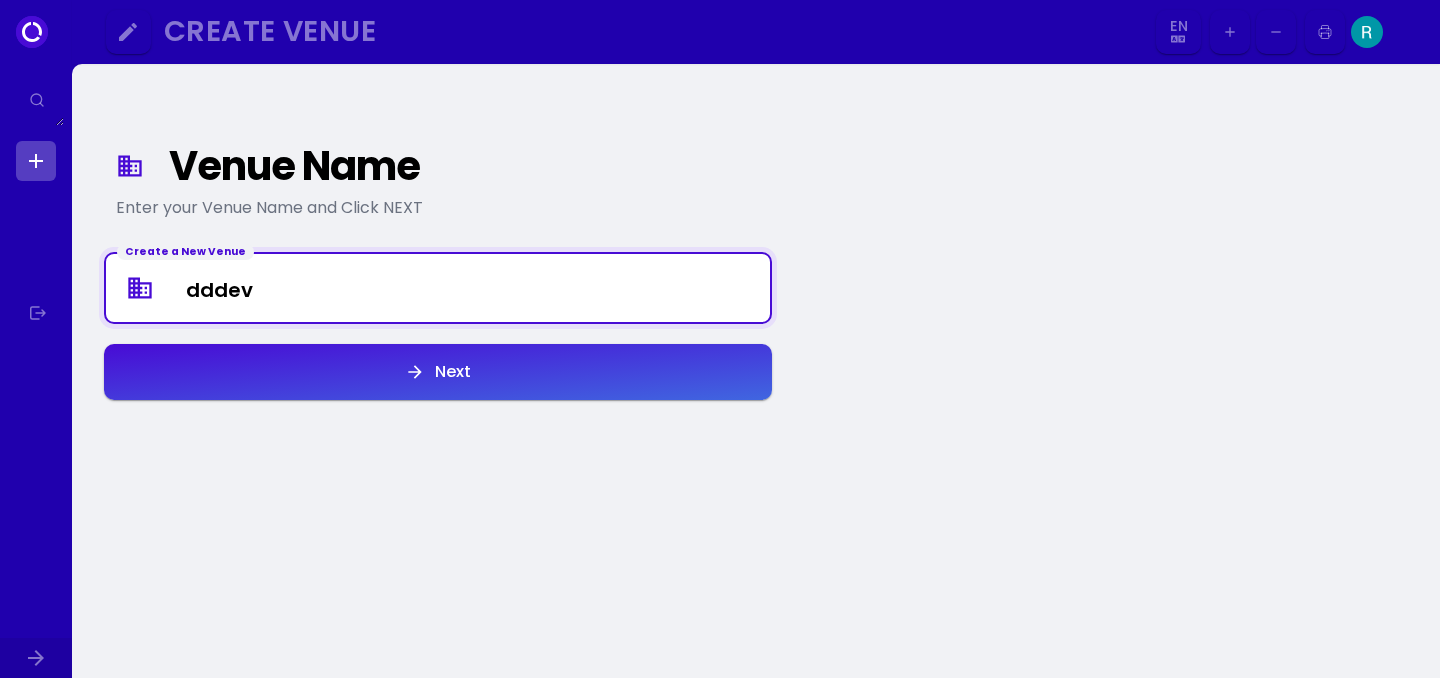 type on "dddev" 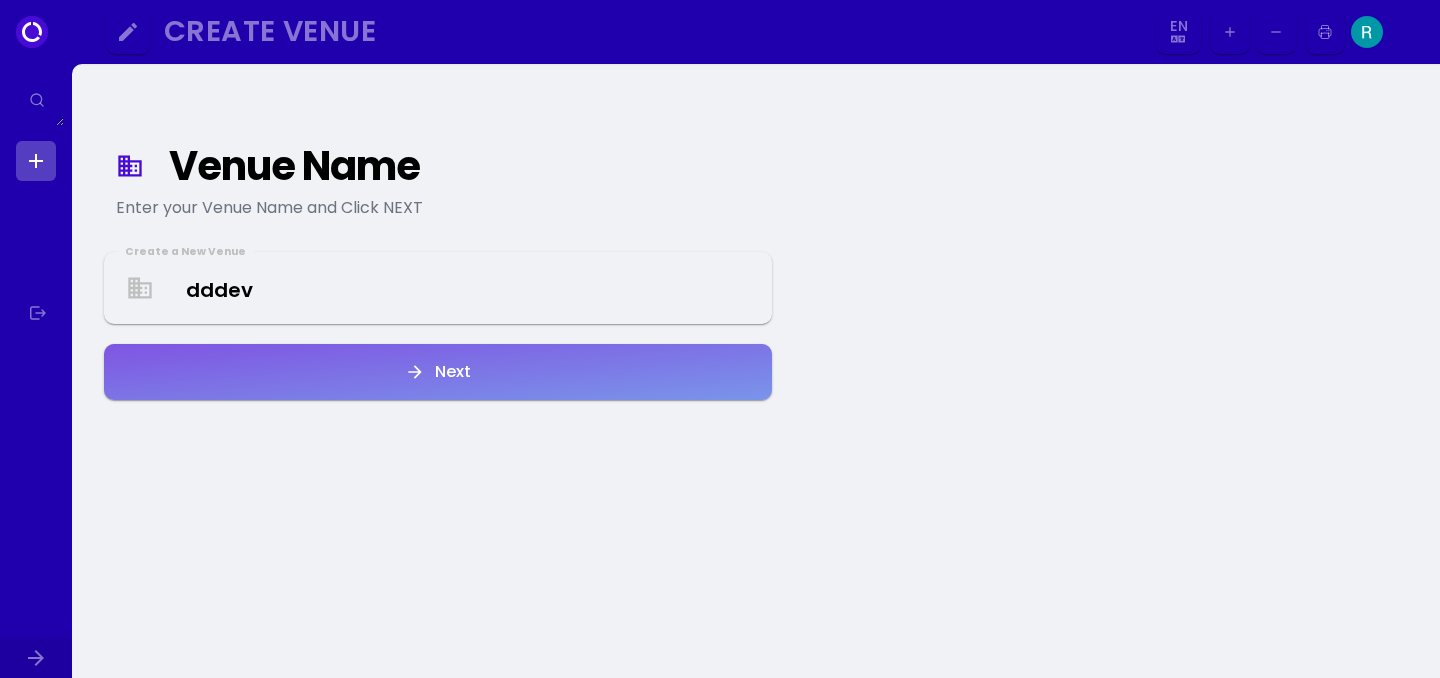 click on "Next" at bounding box center (438, 372) 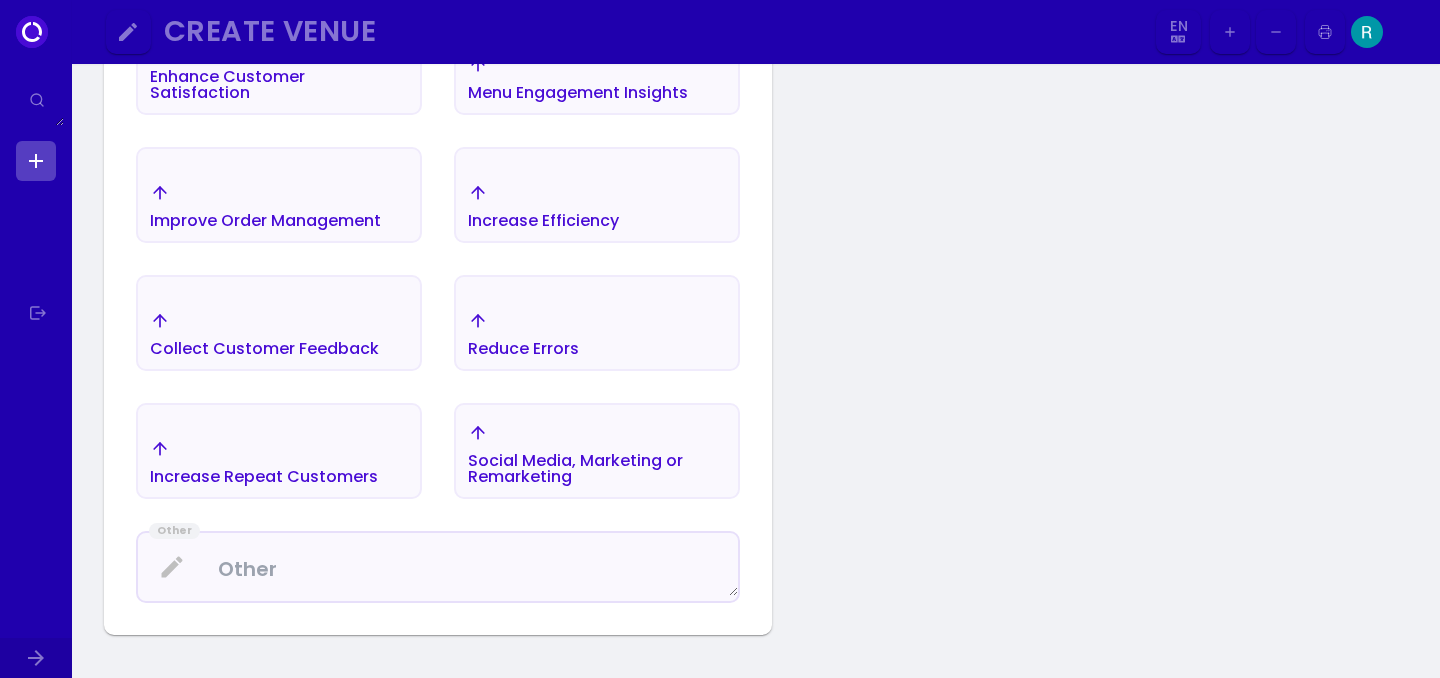scroll, scrollTop: 867, scrollLeft: 0, axis: vertical 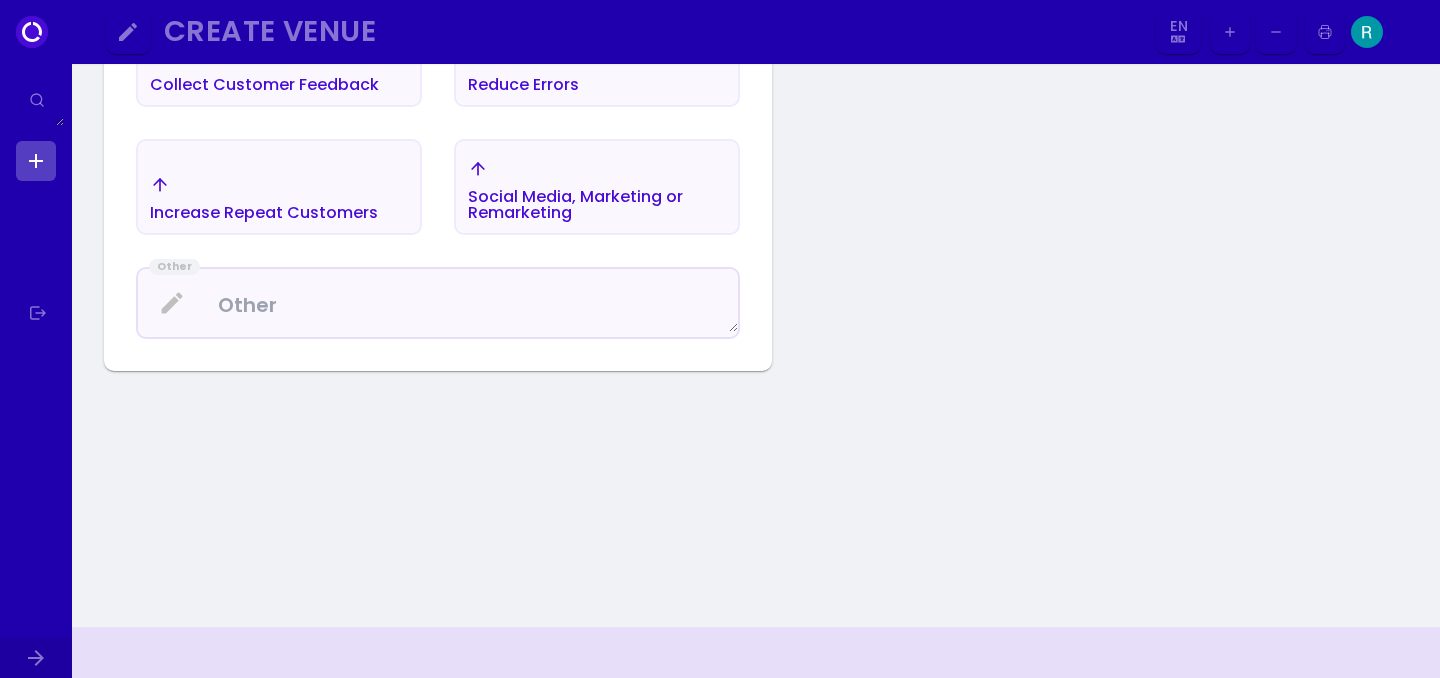 click on "Other" at bounding box center (438, 303) 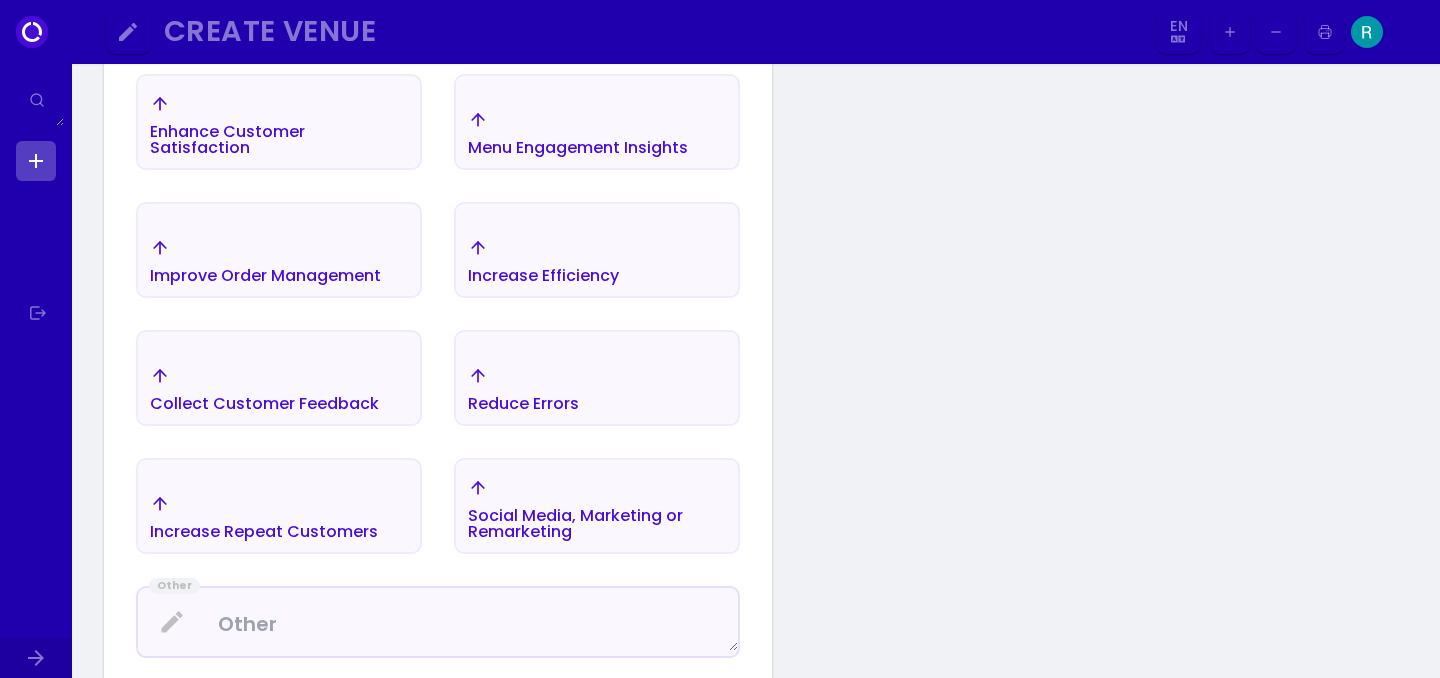 scroll, scrollTop: 547, scrollLeft: 0, axis: vertical 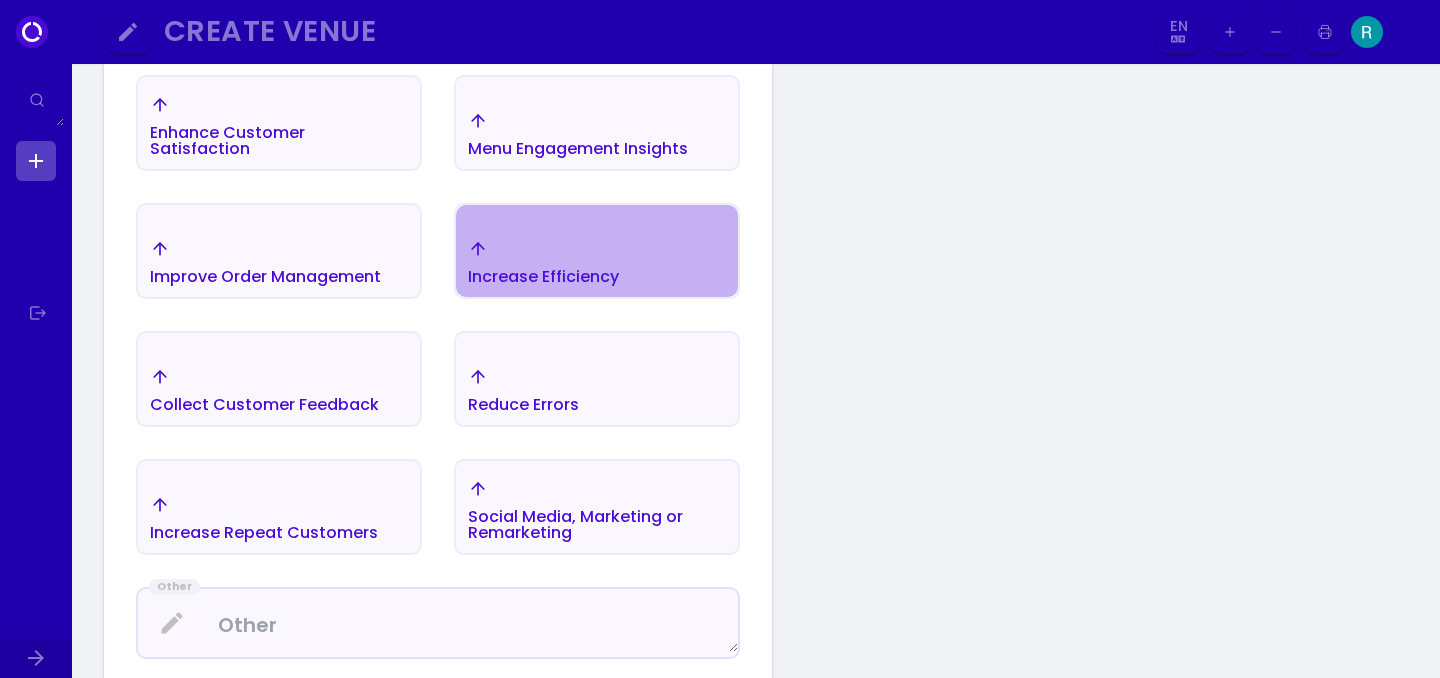 click on "Increase Efficiency" at bounding box center [214, 6] 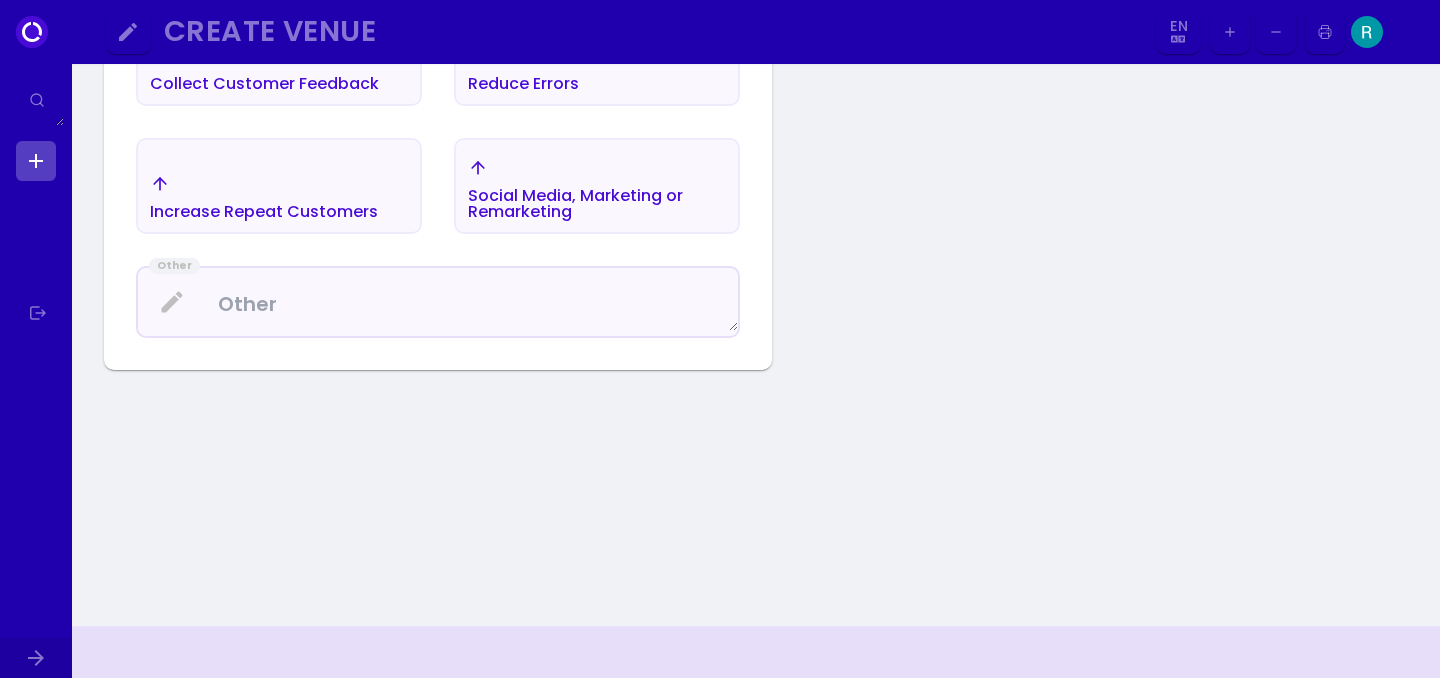scroll, scrollTop: 770, scrollLeft: 0, axis: vertical 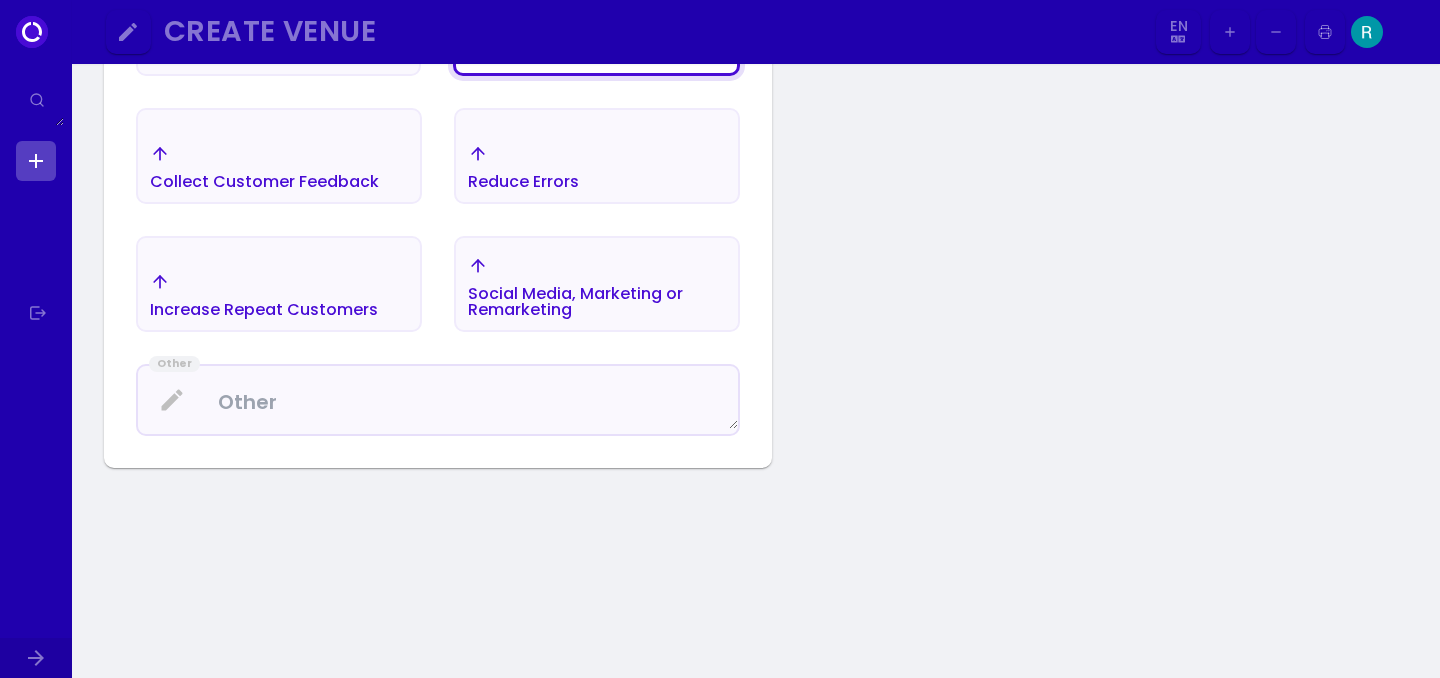 click on "Social Media, Marketing or Remarketing" at bounding box center (214, -217) 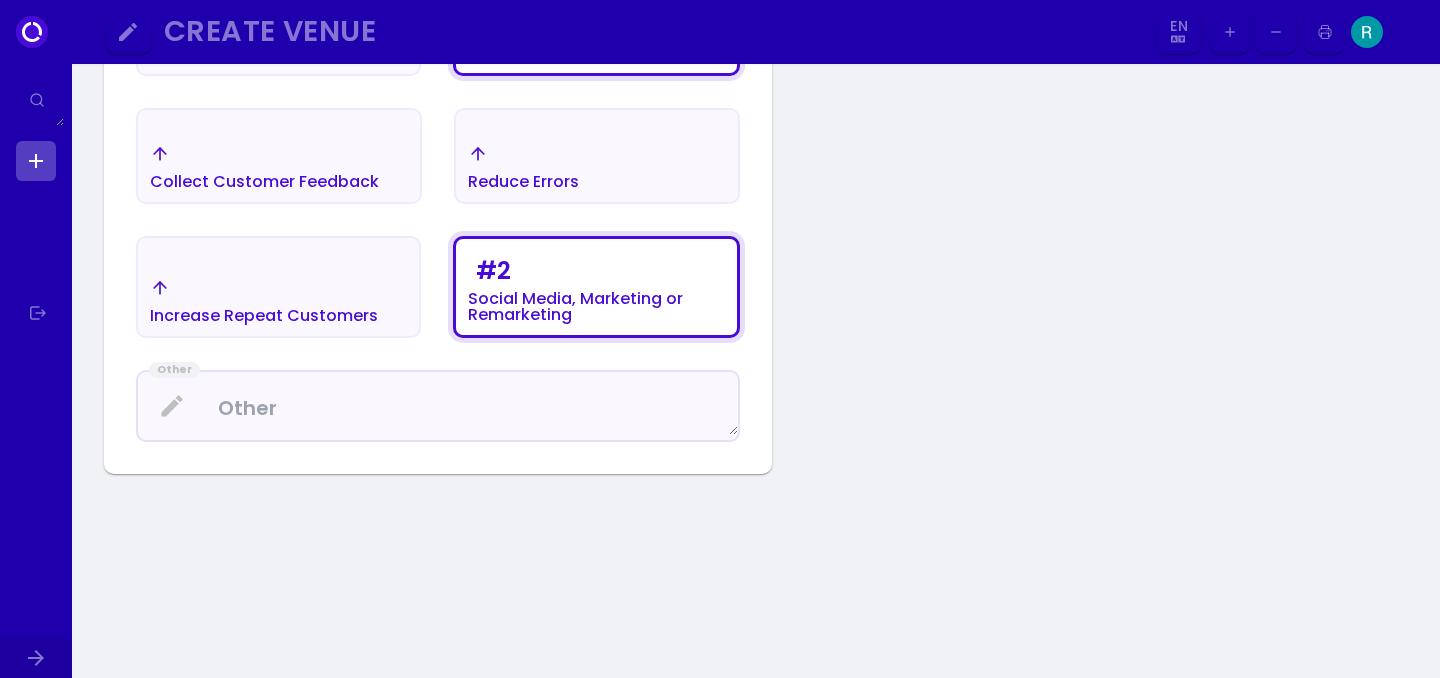 click at bounding box center [438, 406] 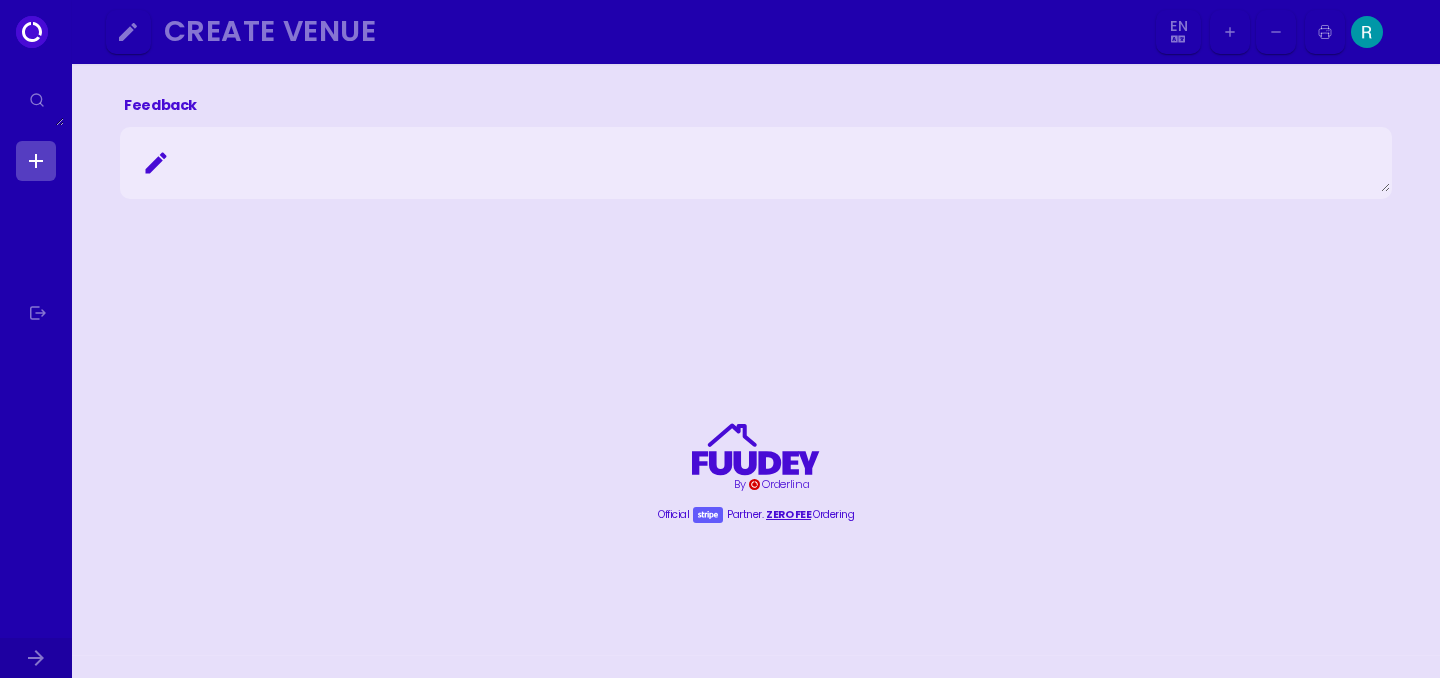 scroll, scrollTop: 1977, scrollLeft: 0, axis: vertical 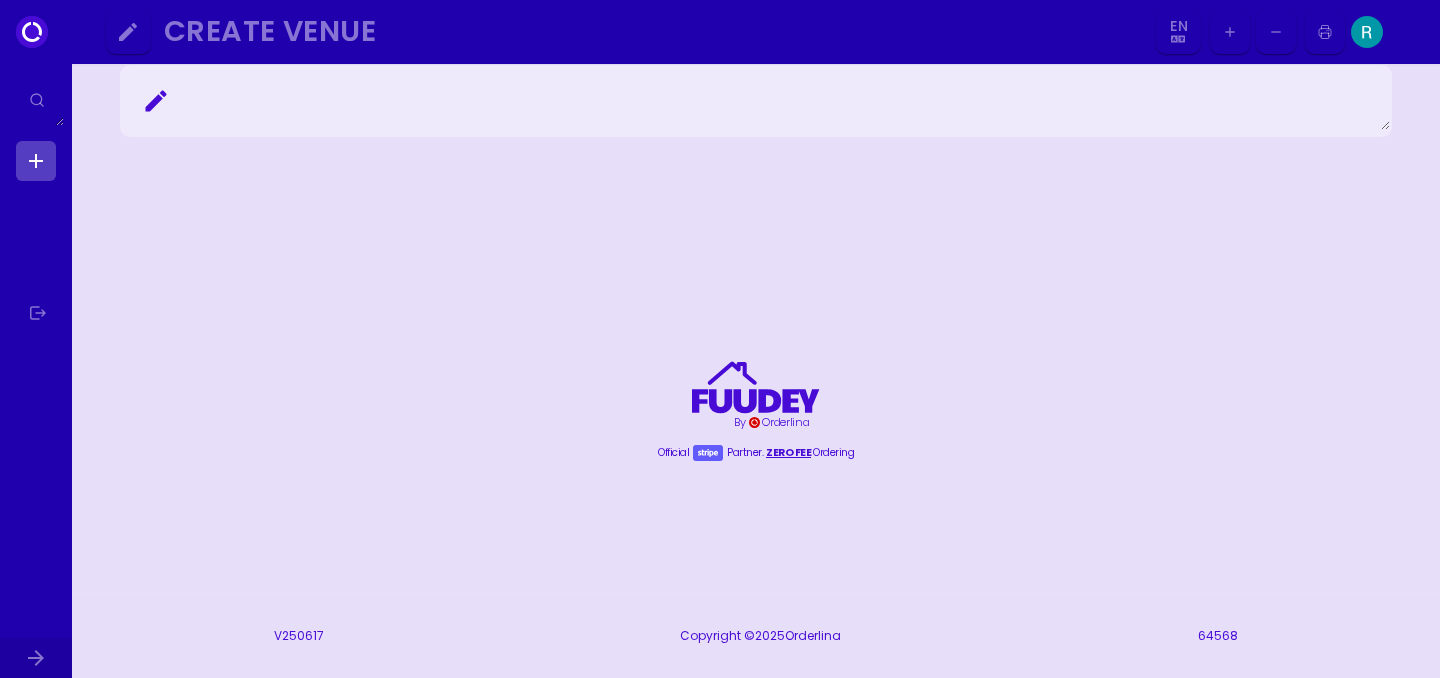 click 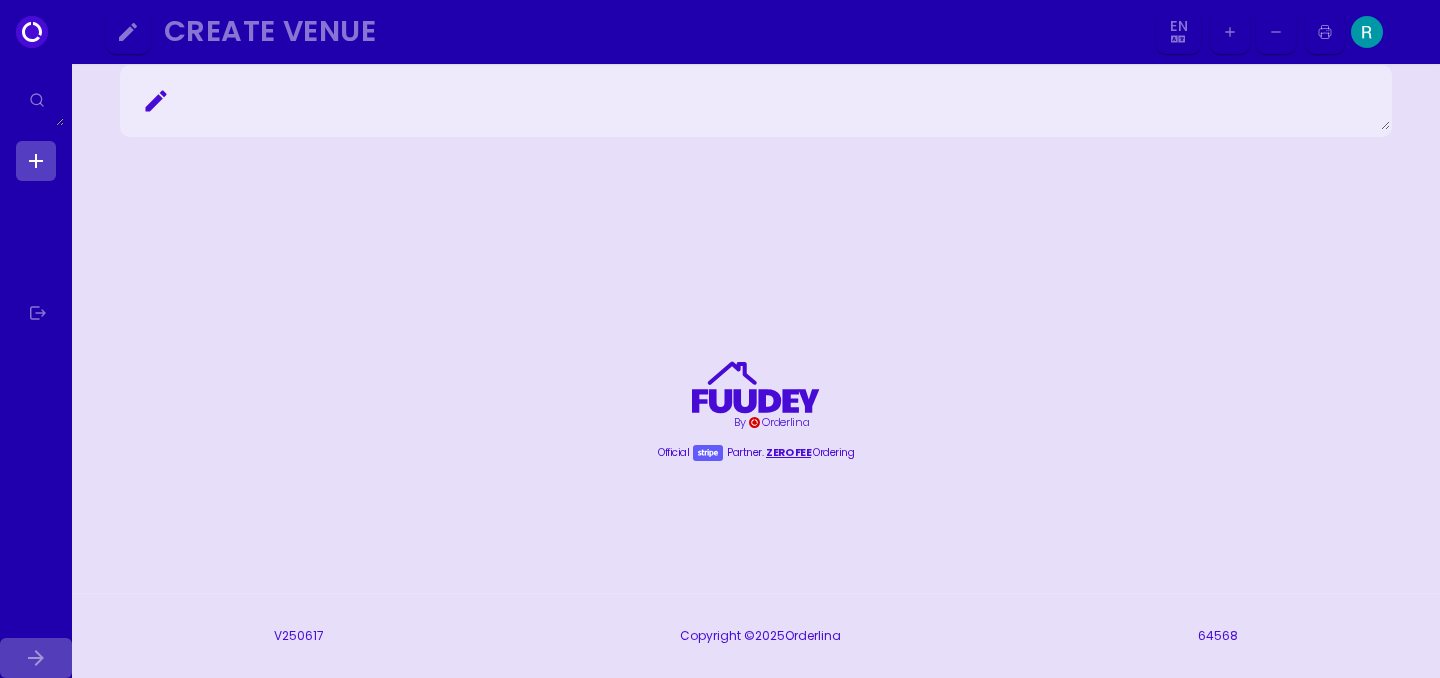 drag, startPoint x: 110, startPoint y: 562, endPoint x: 38, endPoint y: 665, distance: 125.670204 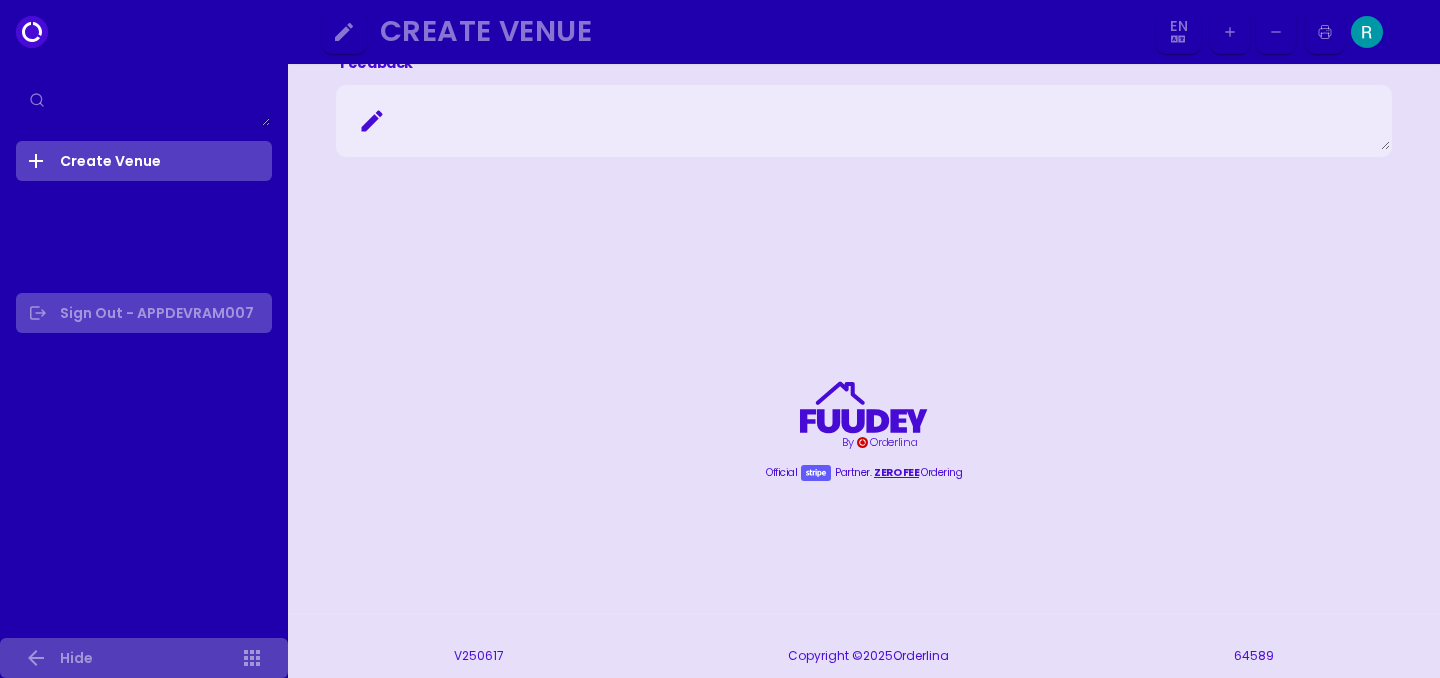 click on "Sign Out  - APPDEVRAM007" at bounding box center [144, 313] 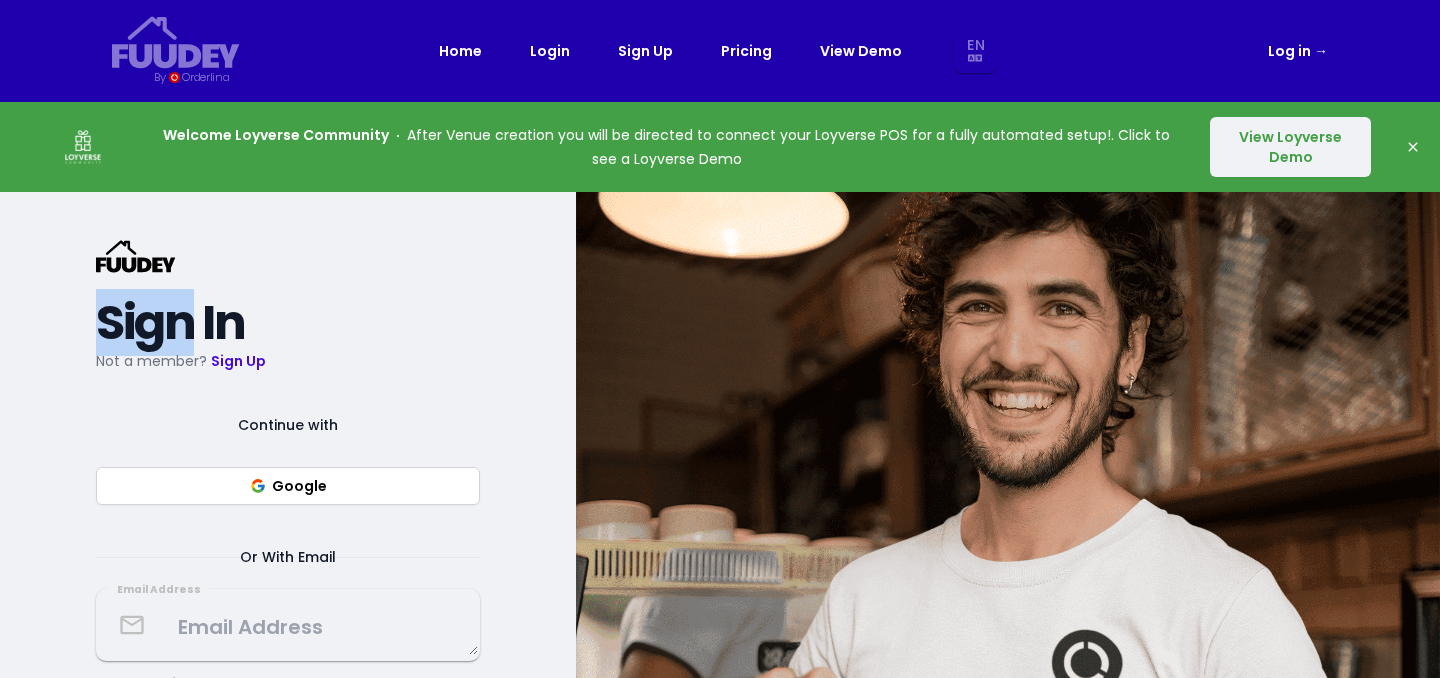 select on "en" 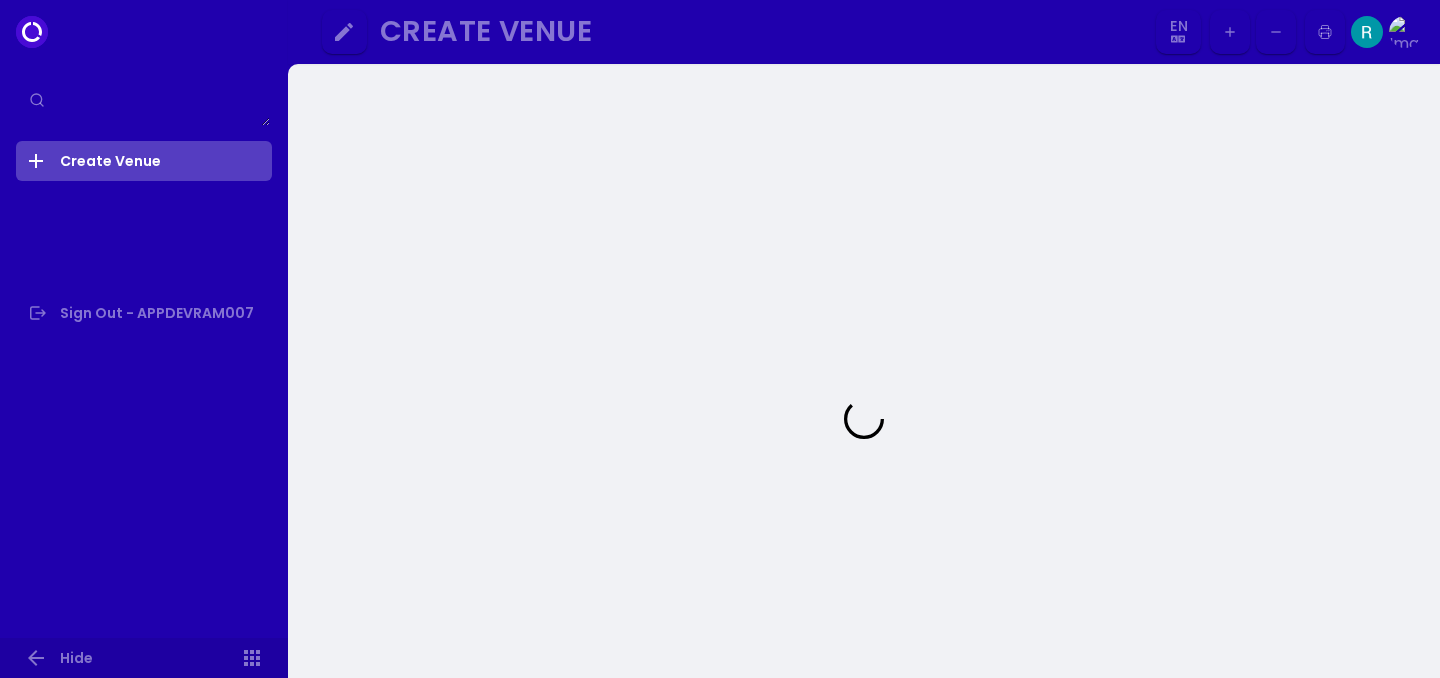 select on "en" 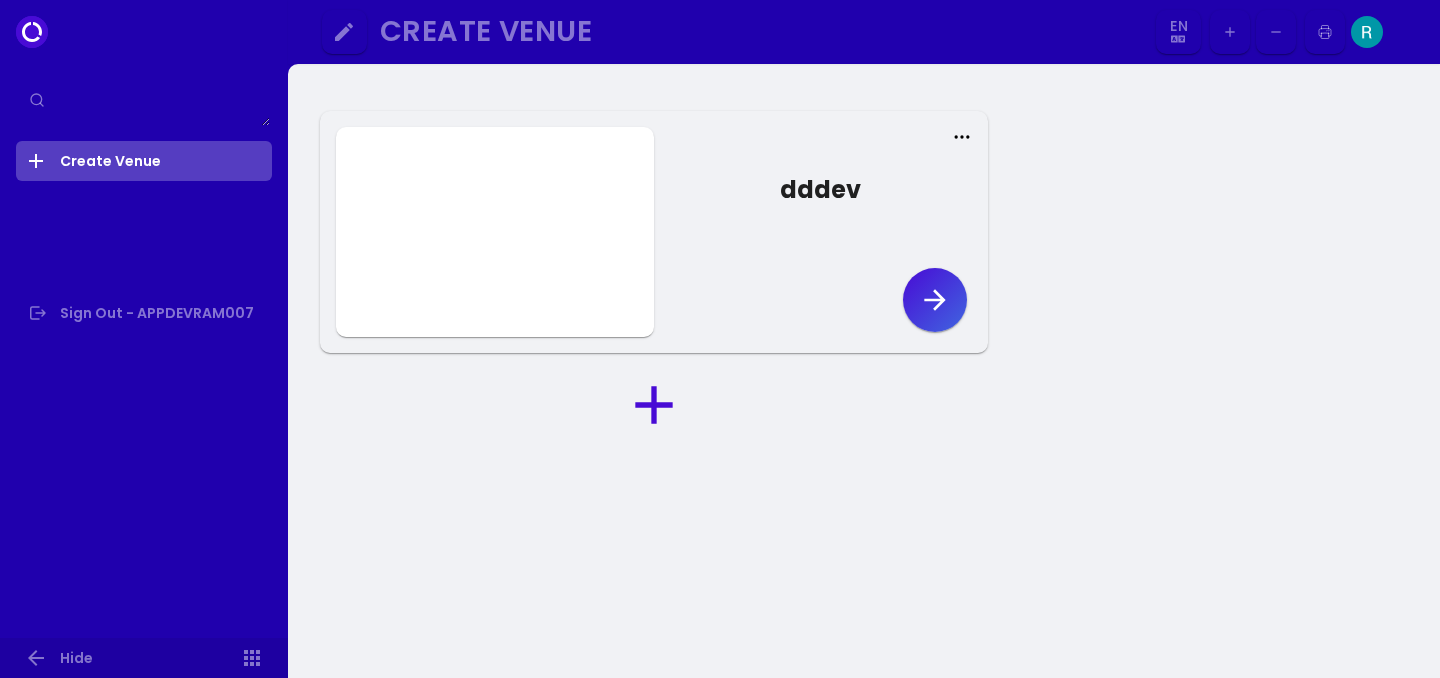 click on "dddev" at bounding box center (654, 232) 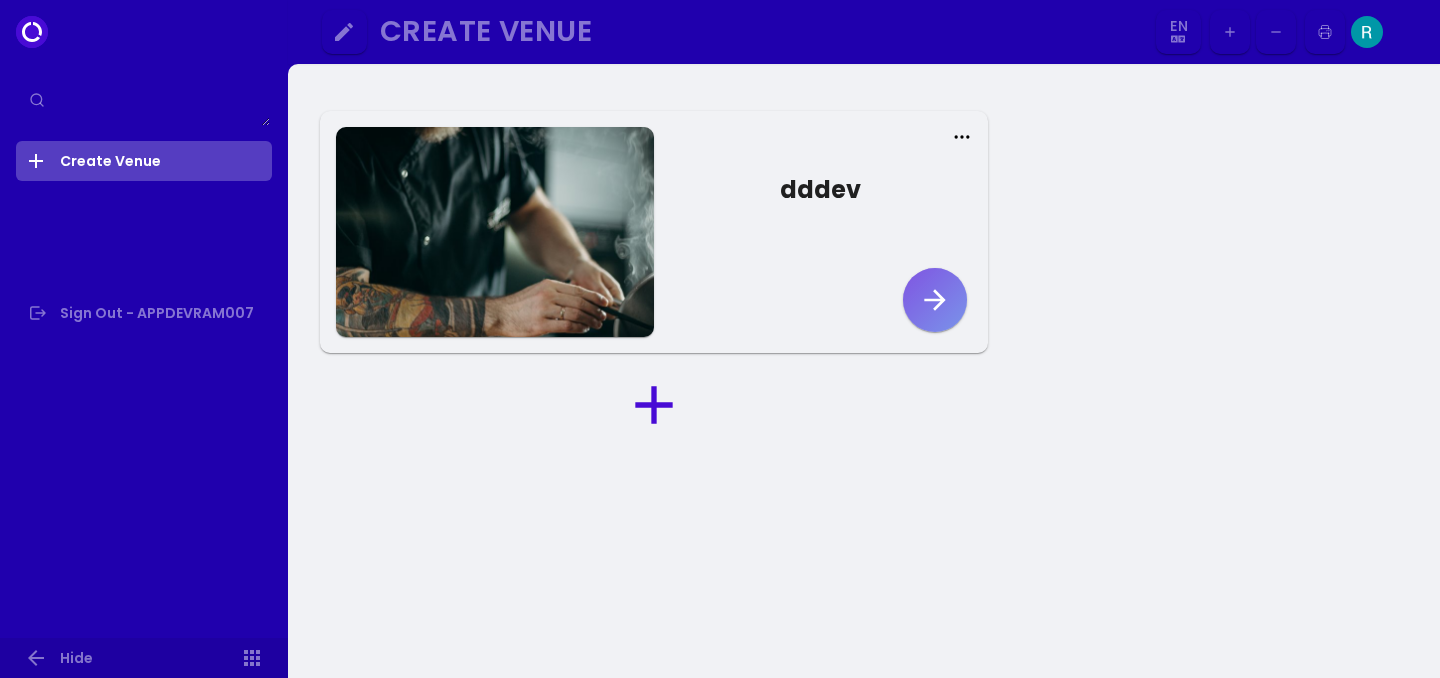 click 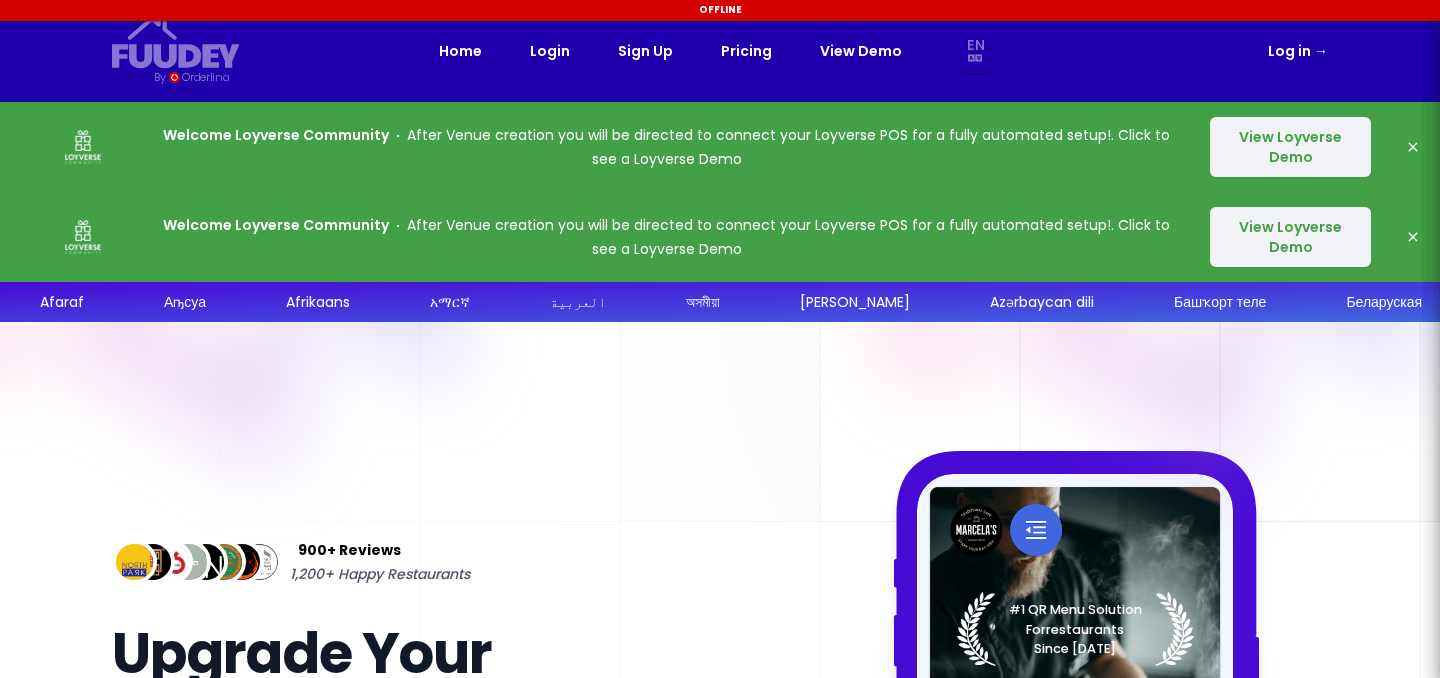 select on "en" 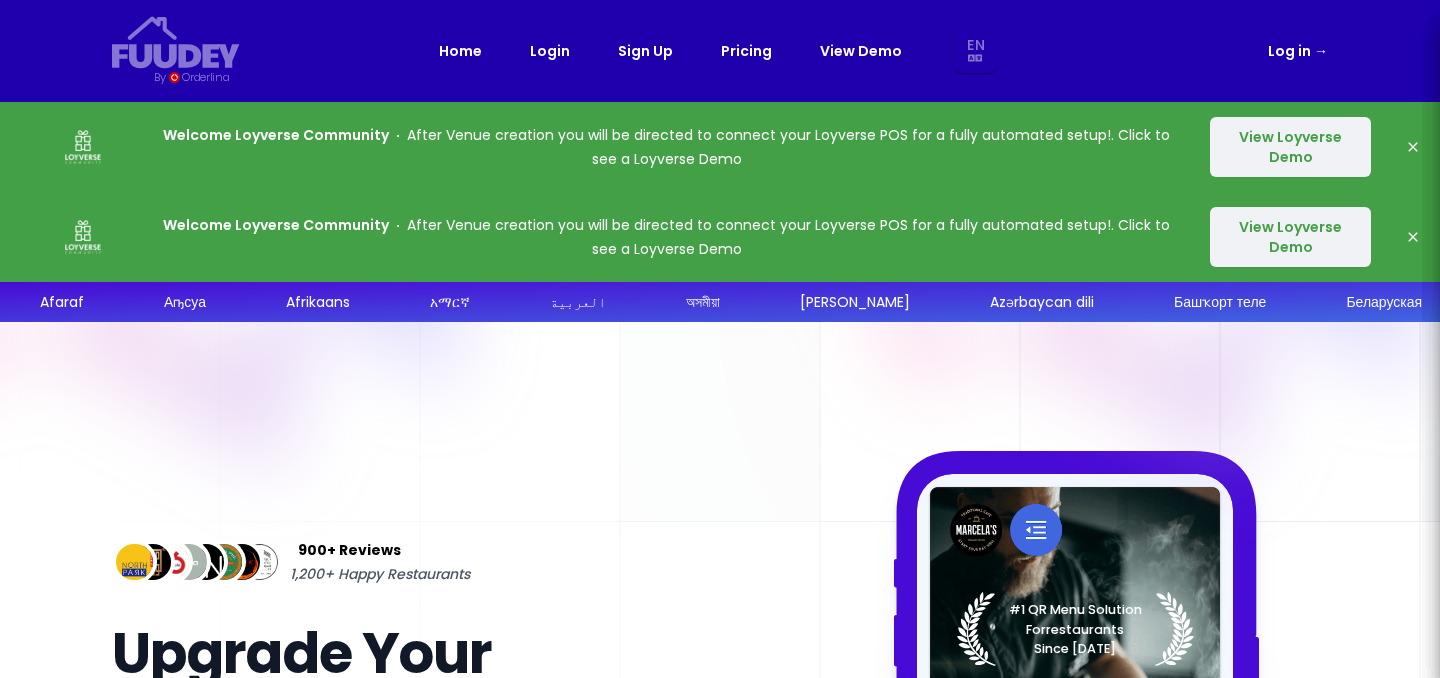 select on "en" 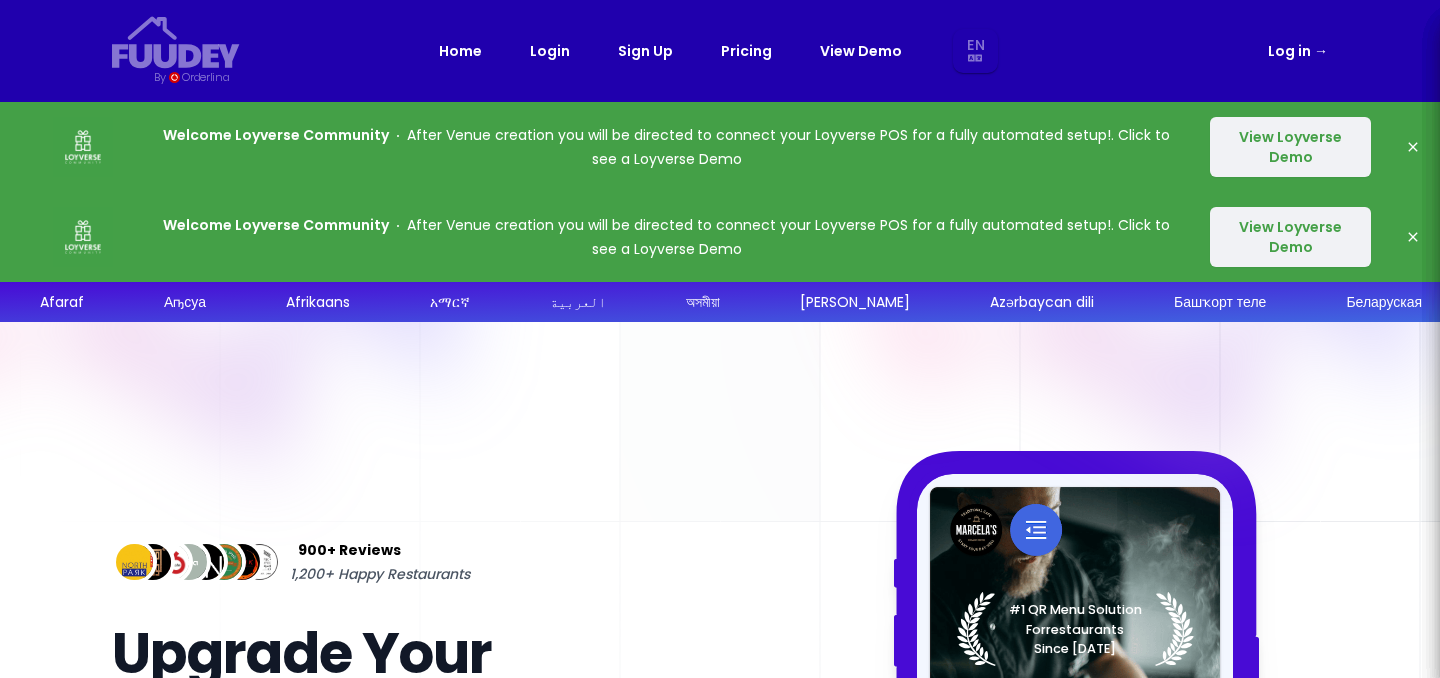 select on "en" 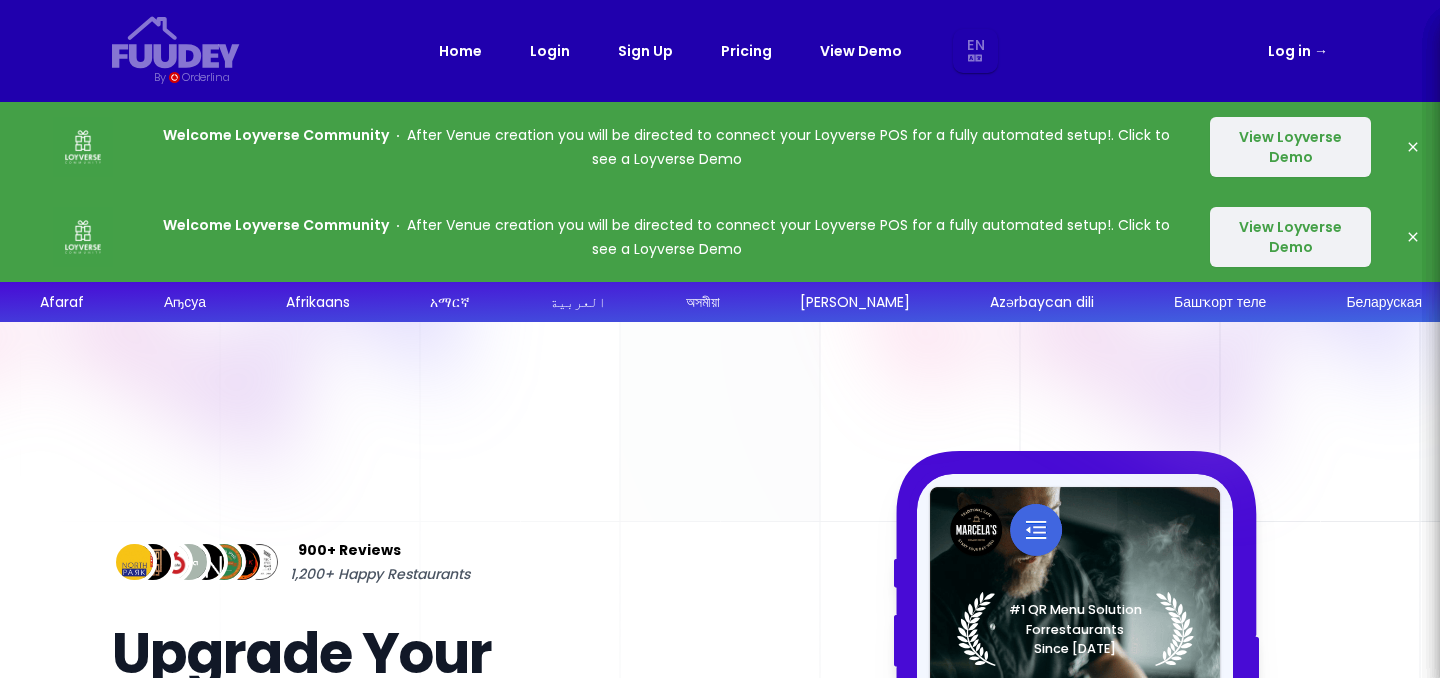 select on "en" 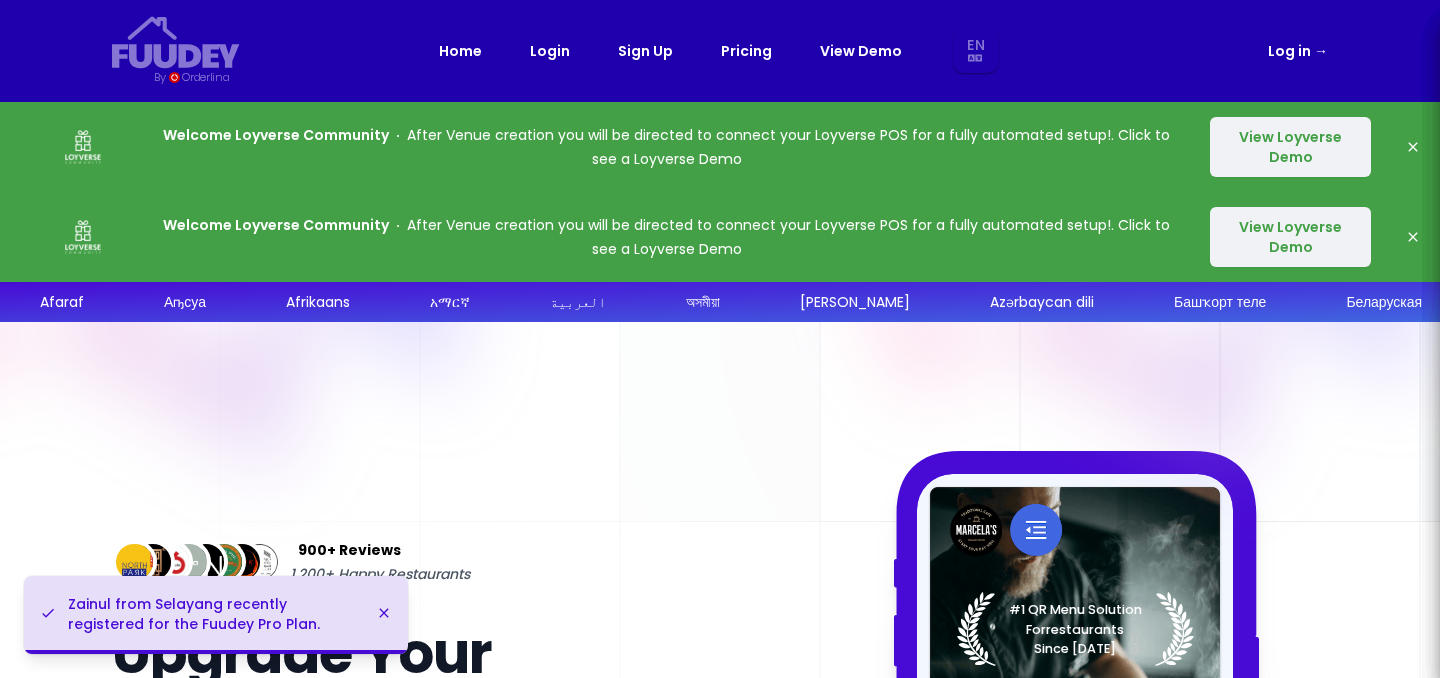 select on "en" 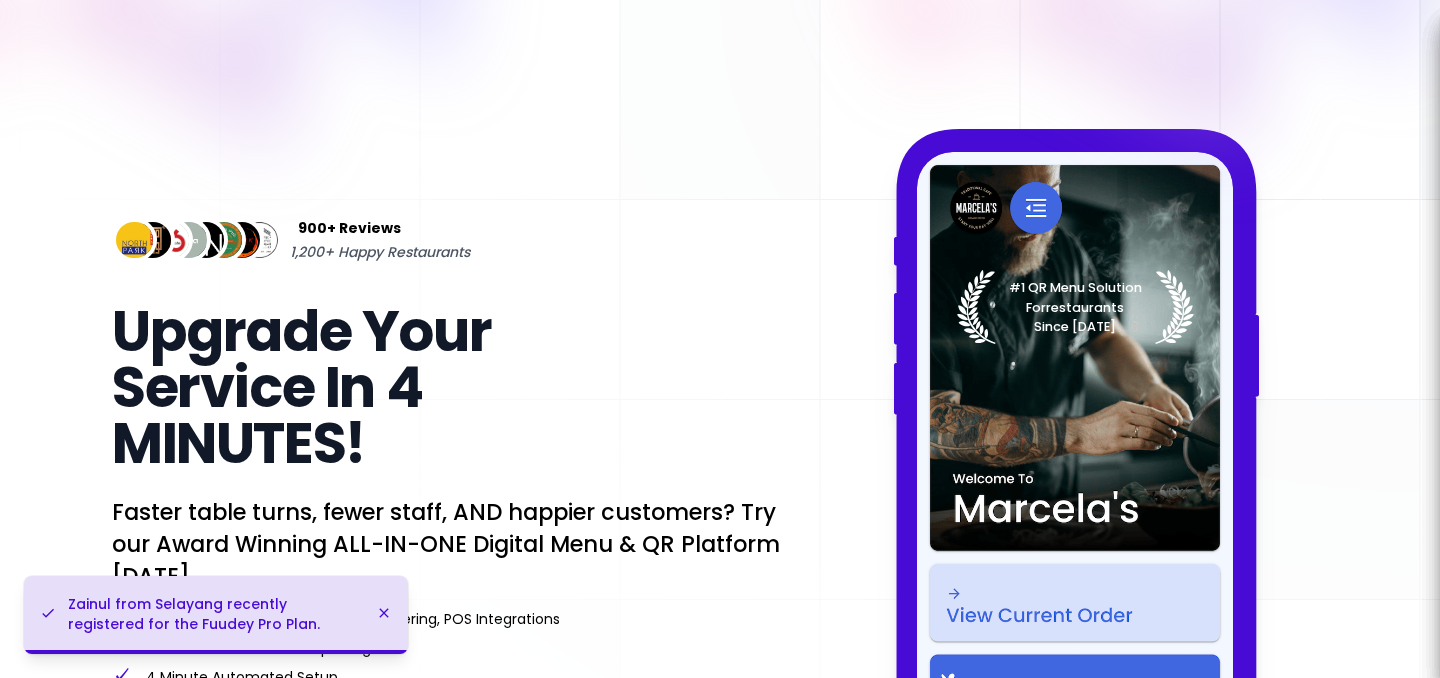 scroll, scrollTop: 0, scrollLeft: 0, axis: both 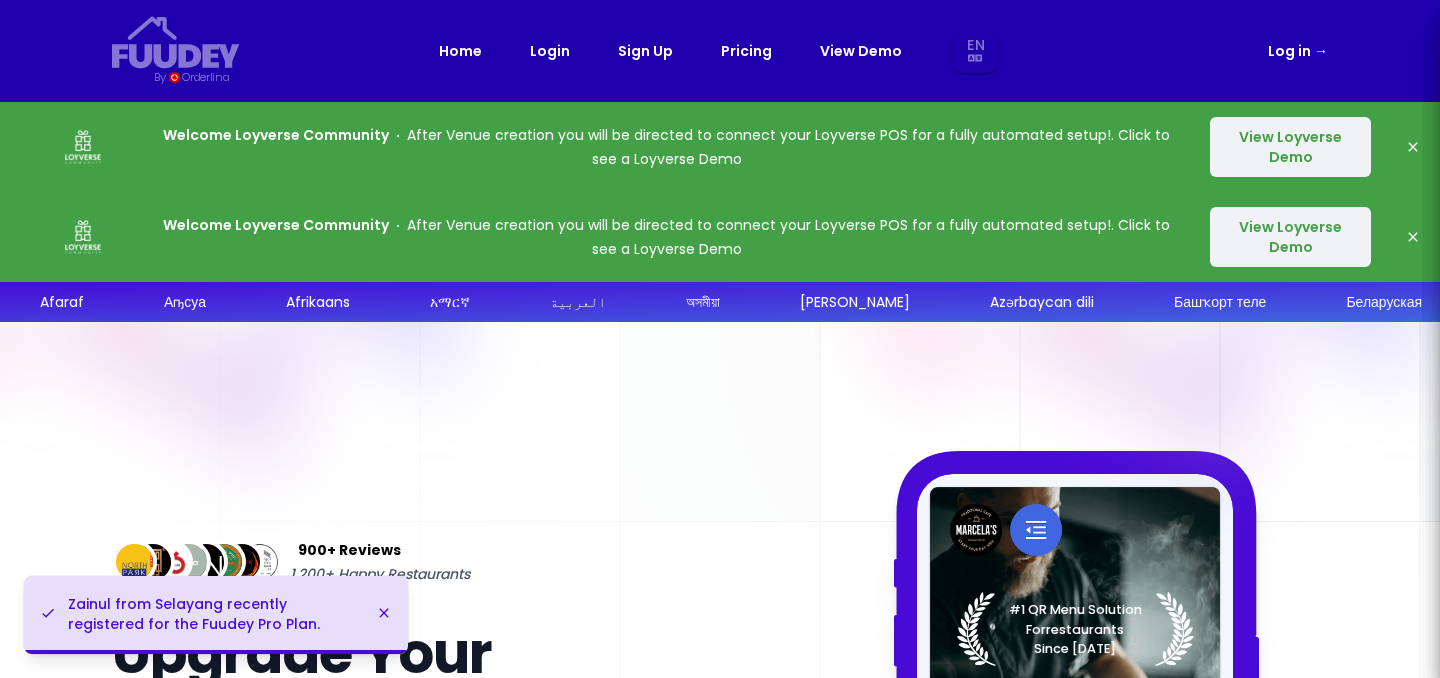 click on "View Loyverse Demo" at bounding box center (1290, 147) 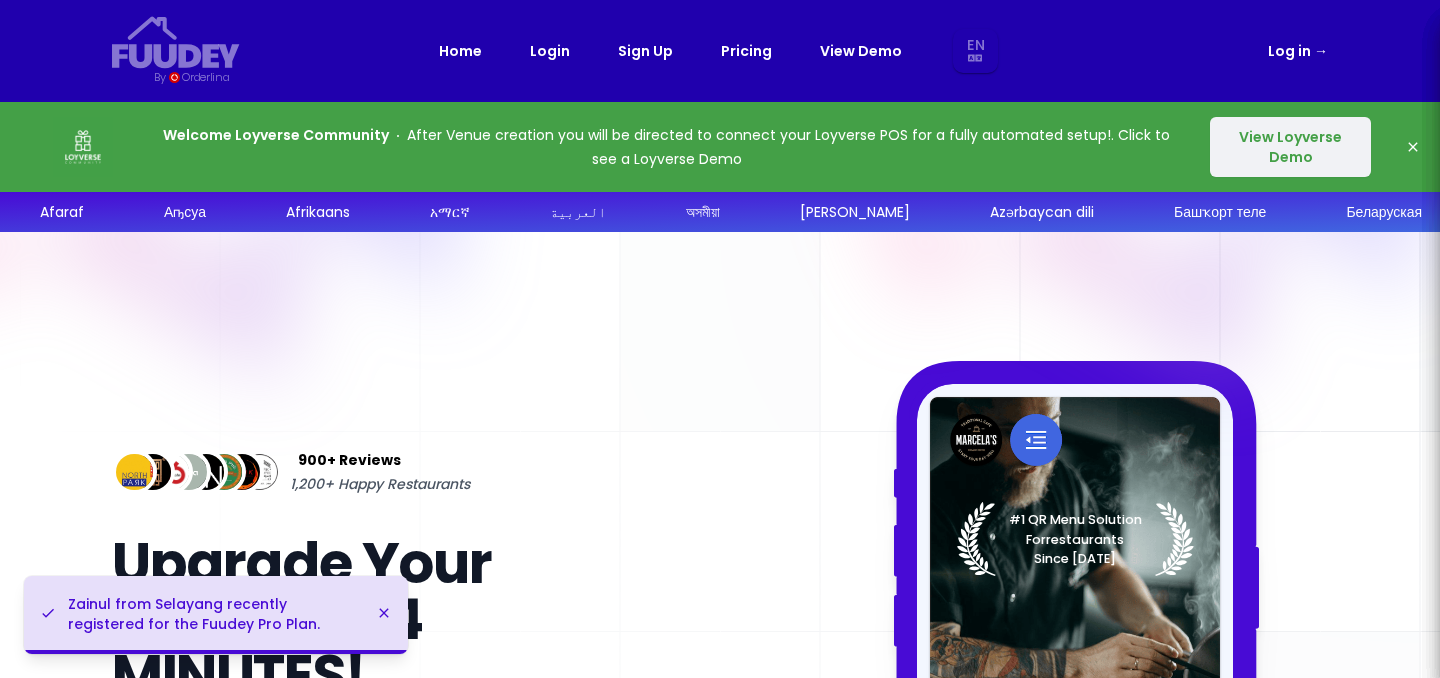 select on "en" 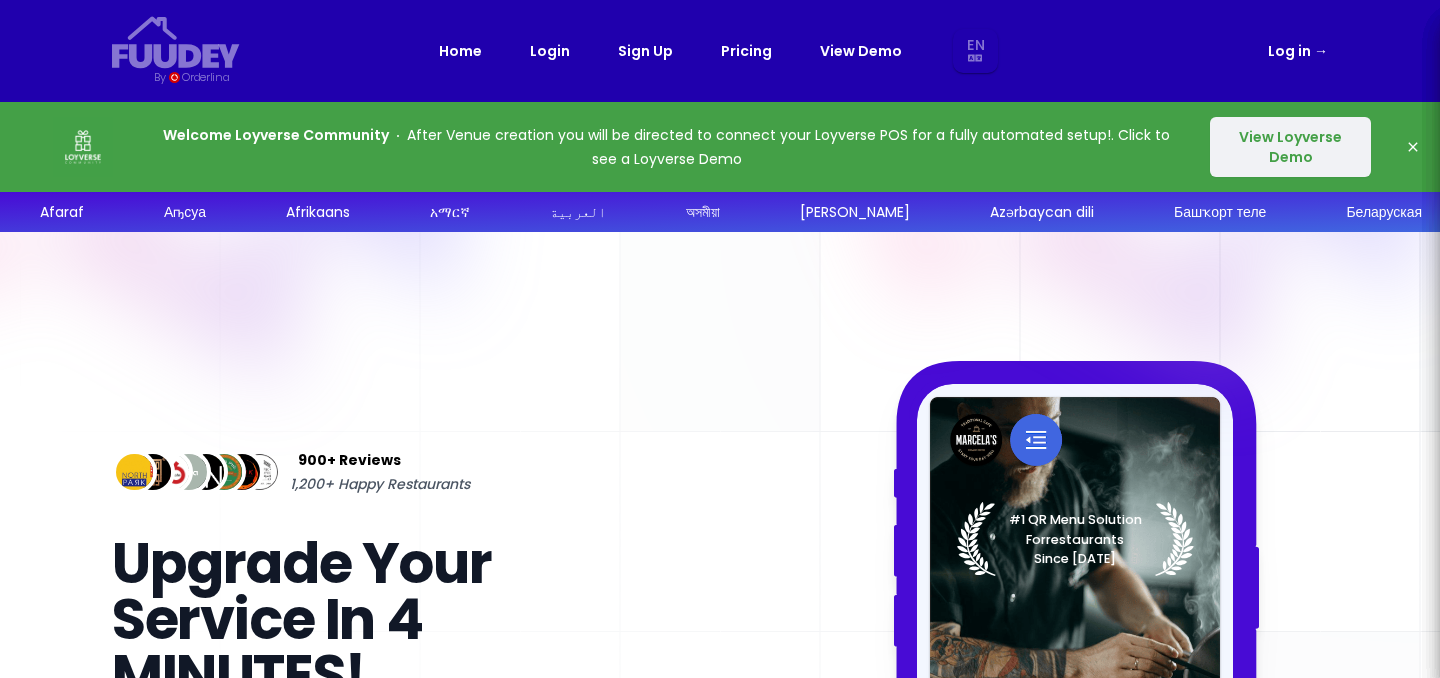 select on "en" 